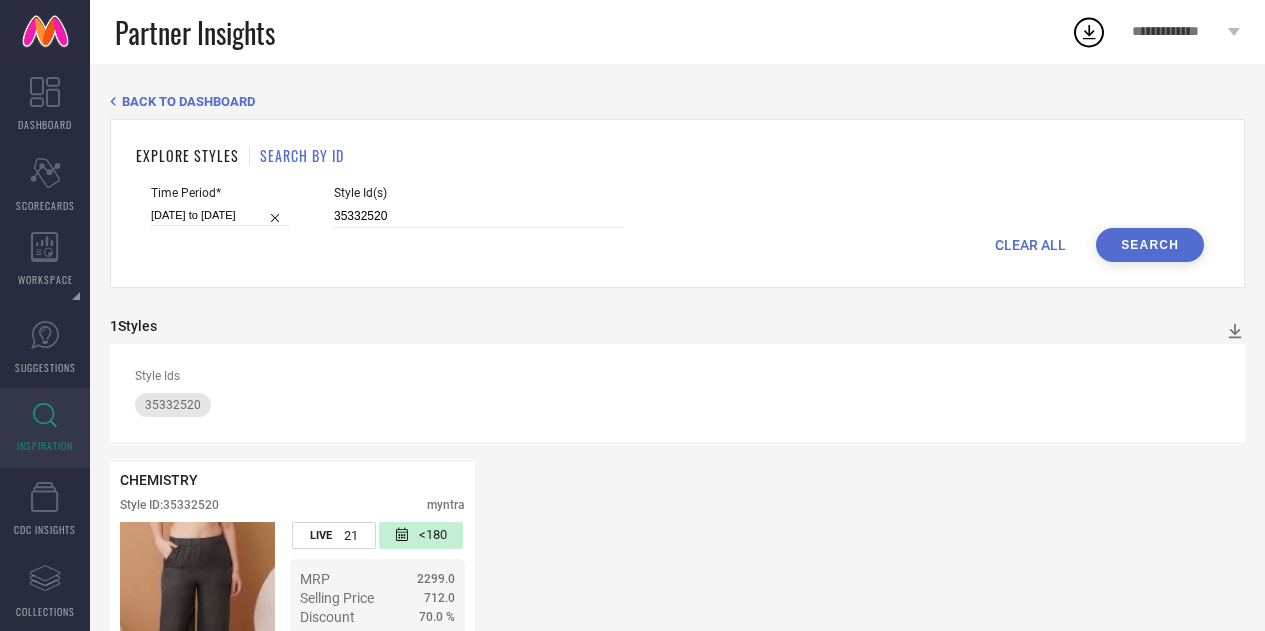 scroll, scrollTop: 54, scrollLeft: 0, axis: vertical 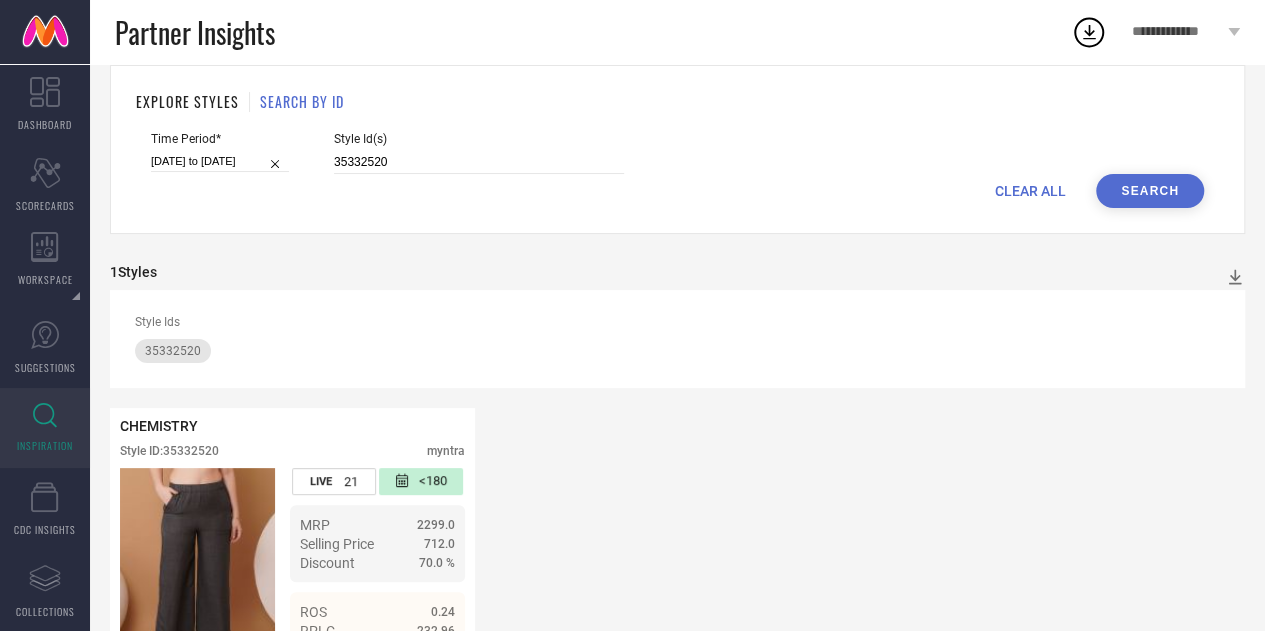 click on "35332520" at bounding box center (479, 162) 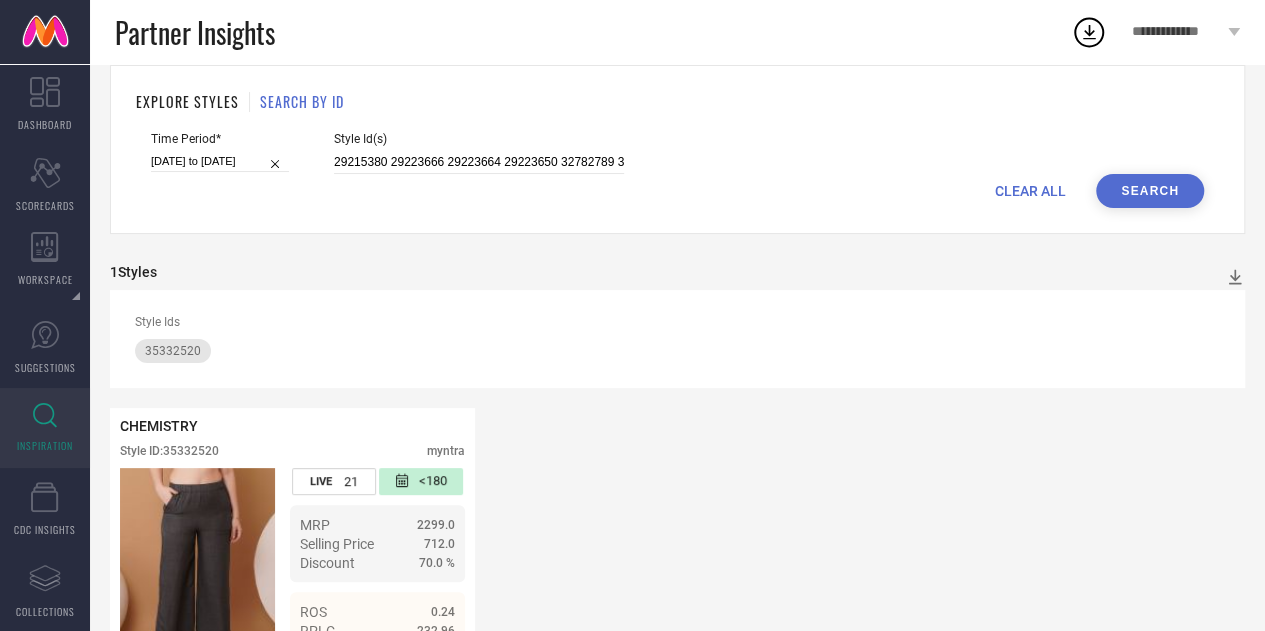 scroll, scrollTop: 0, scrollLeft: 1805, axis: horizontal 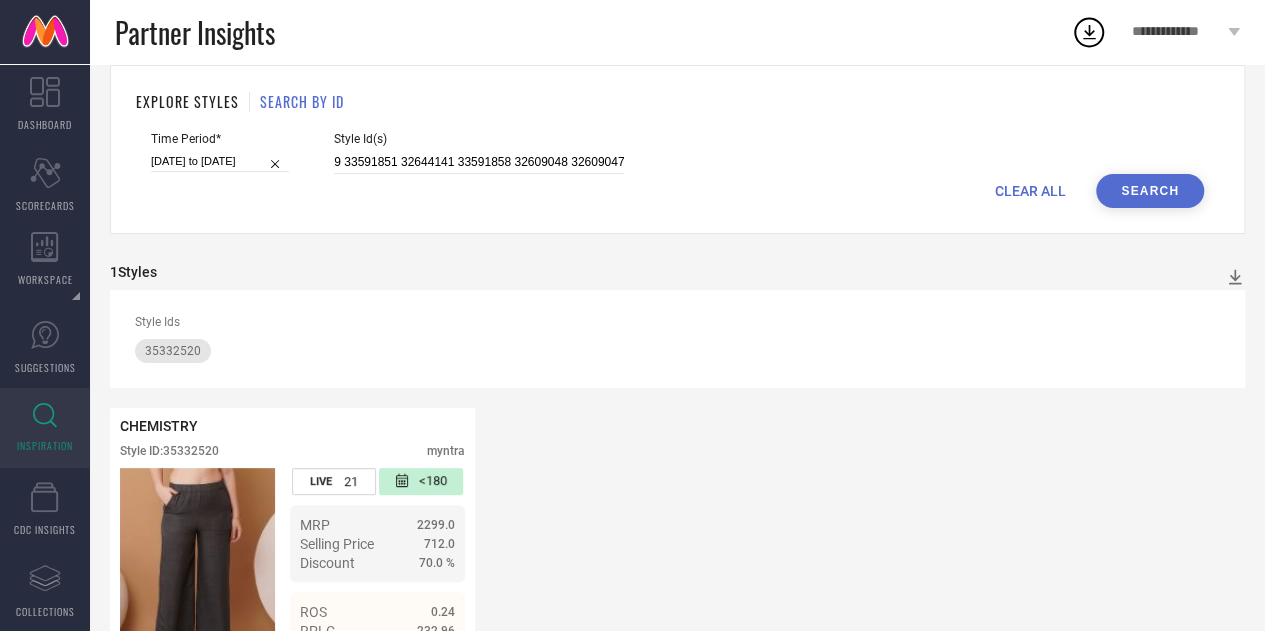 type on "29215380 29223666 29223664 29223650 32782789 32644145 33428295 17139294 32495283 32592463 33755849 24219270 29215370 32592454 33755838 30027524 32642813 32644147 32644148 31935035 32592459 32723028 32718608 32592457 32718616 32718613 32644140 32801652 32592461 33591853 33079036 32495279 33591851 32644141 33591858 32609048 32609047" 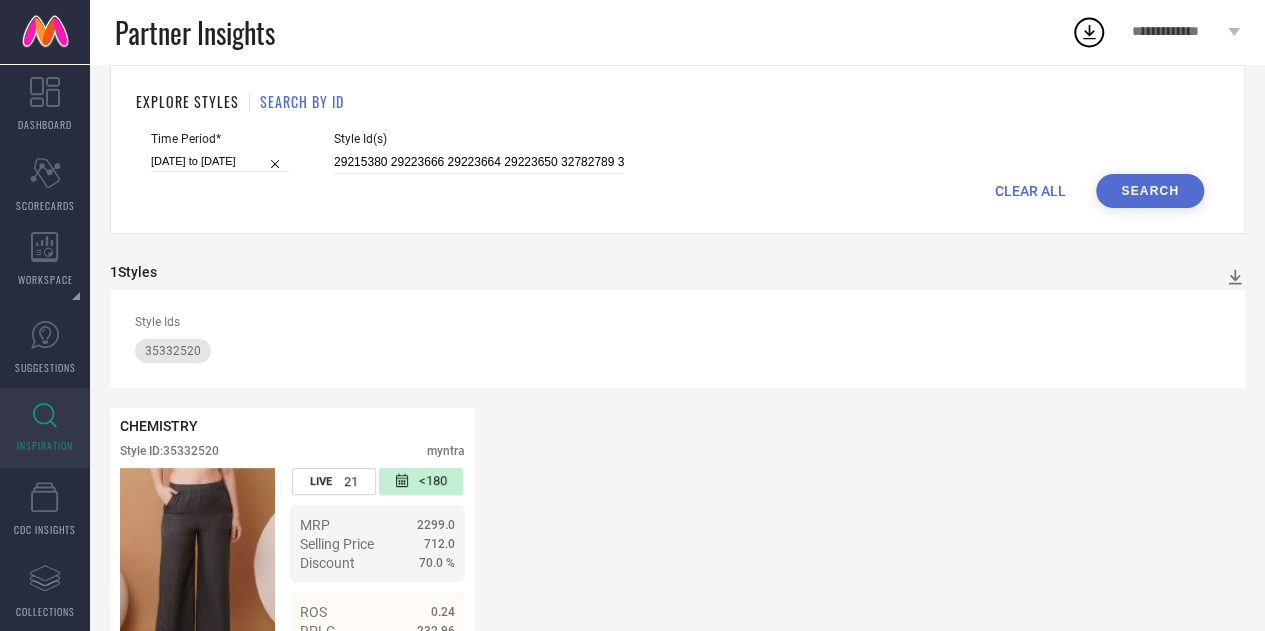 click on "Search" at bounding box center [1150, 191] 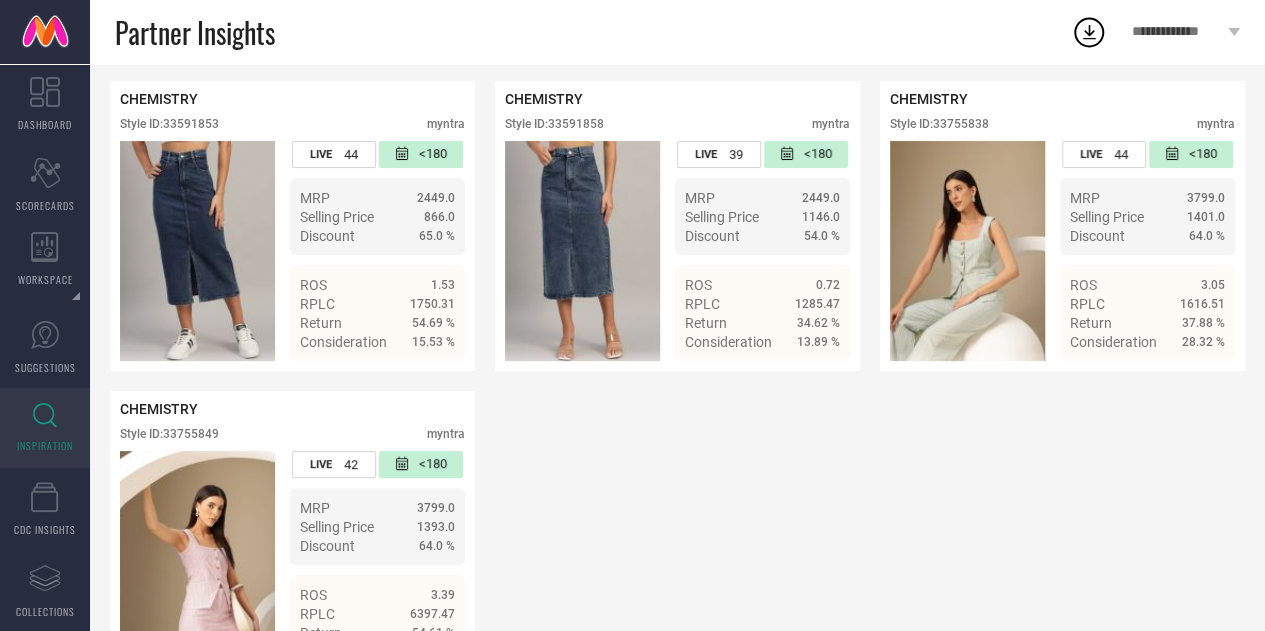 scroll, scrollTop: 3861, scrollLeft: 0, axis: vertical 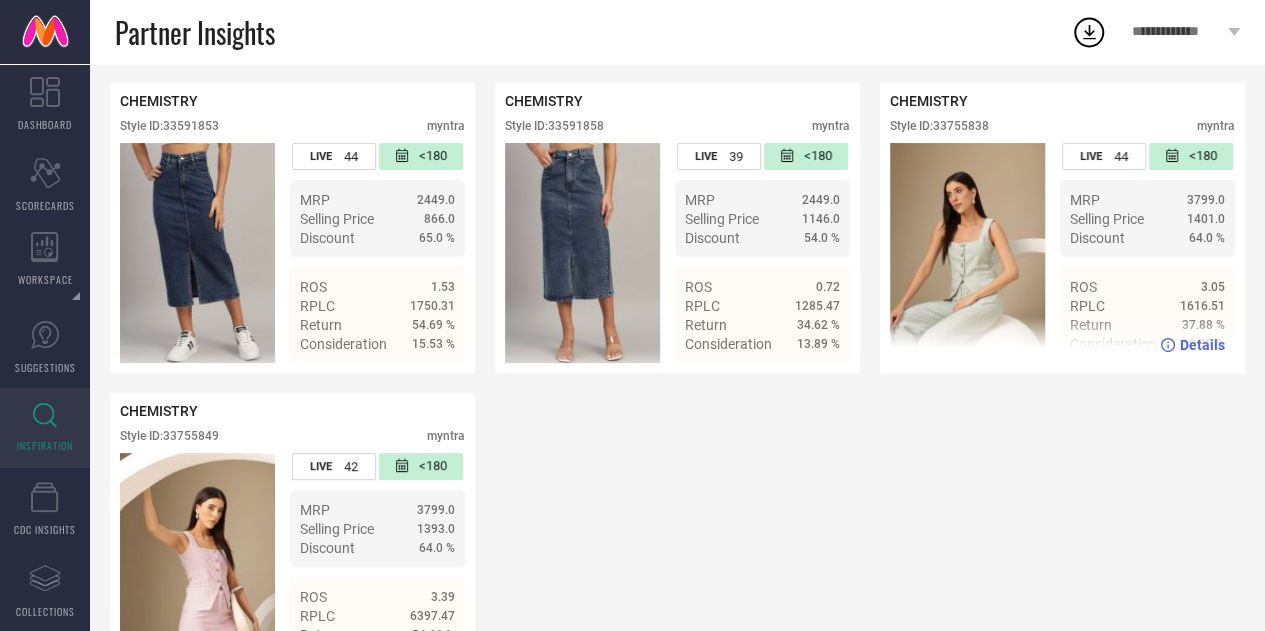 click on "Style ID:  33755838" at bounding box center (939, 126) 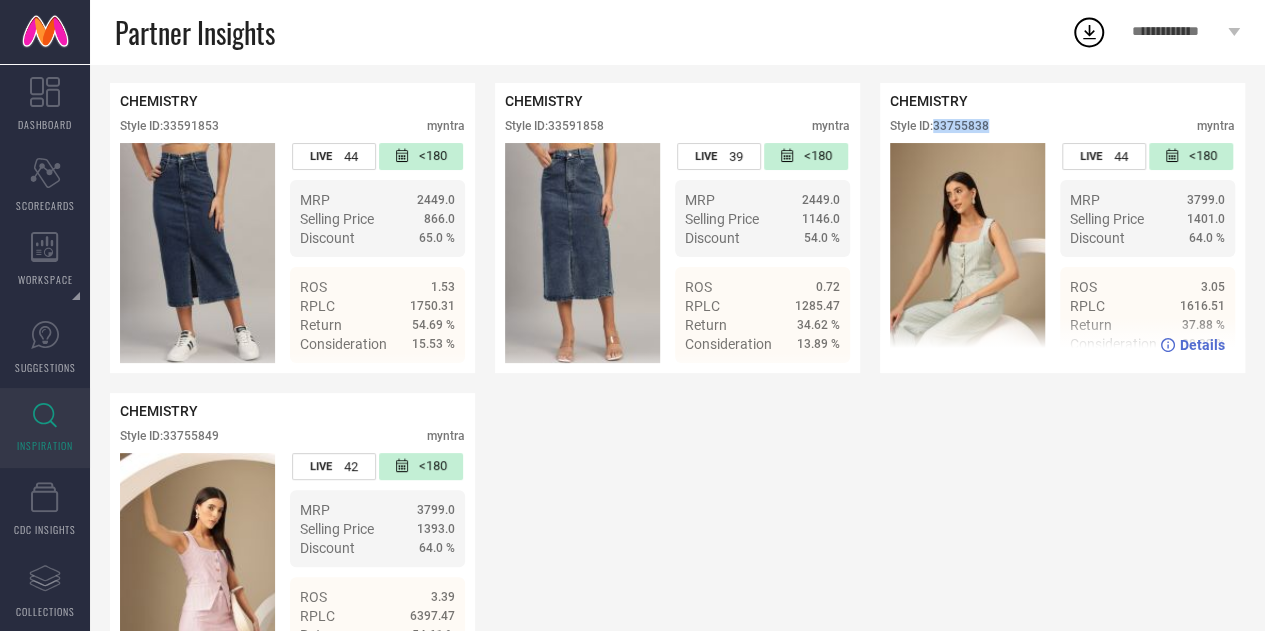 click on "Style ID:  33755838" at bounding box center (939, 126) 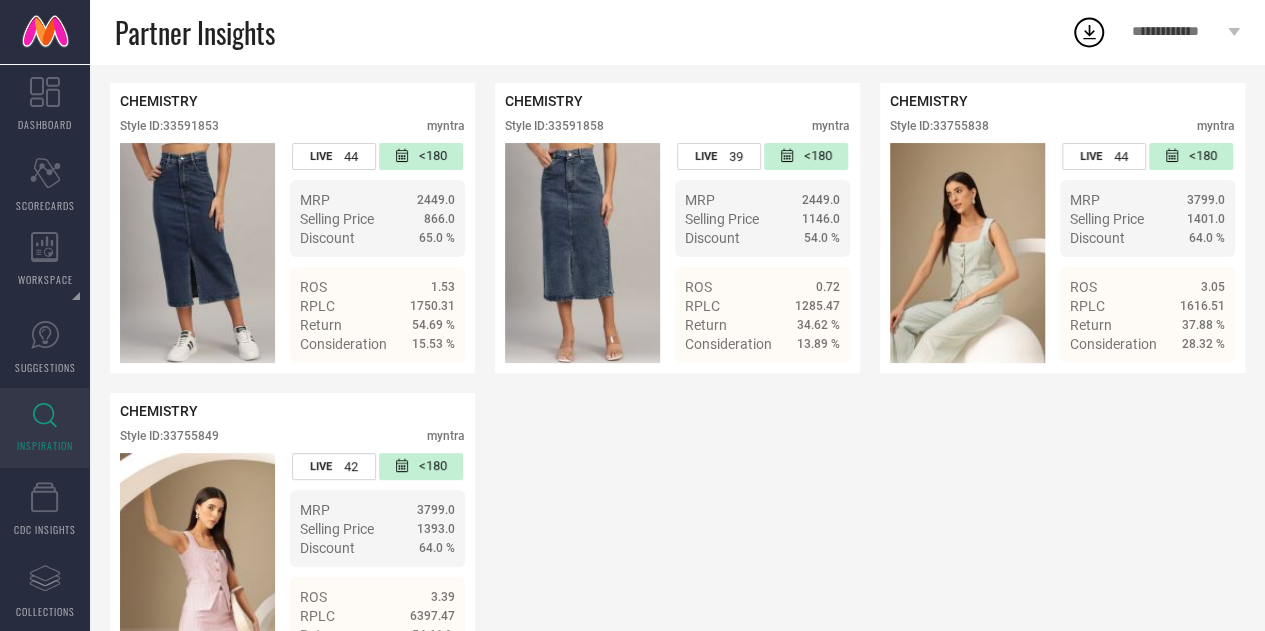 click on "Style ID:  33755849" at bounding box center [169, 436] 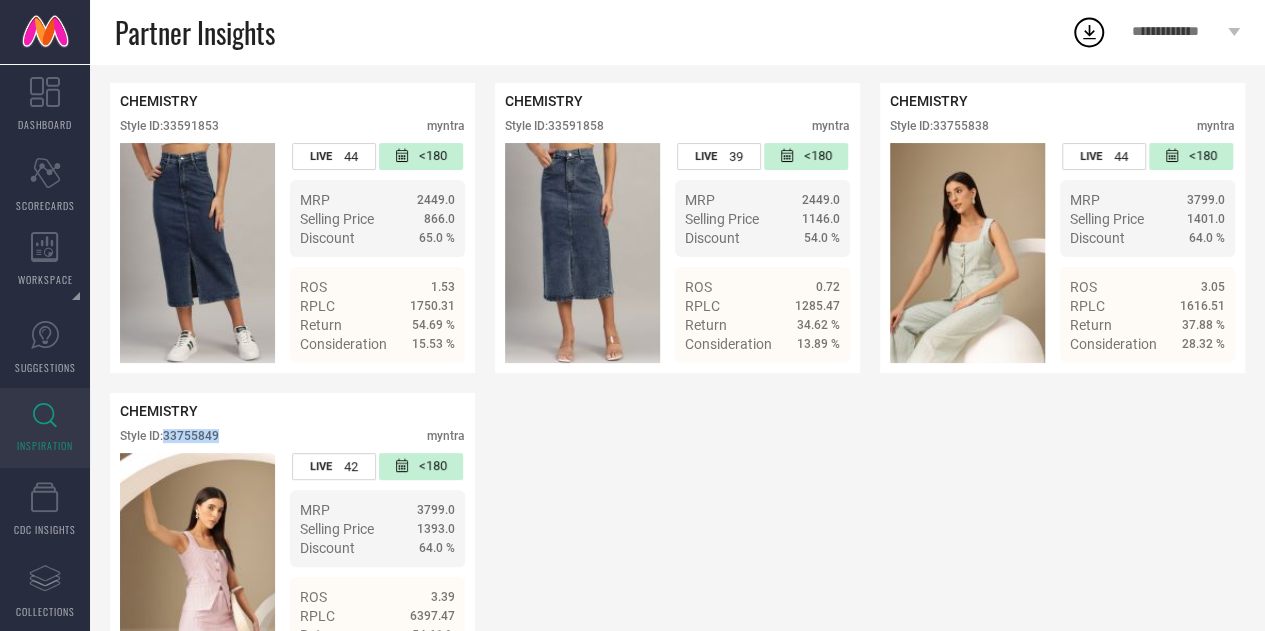 click on "Style ID:  33755849" at bounding box center [169, 436] 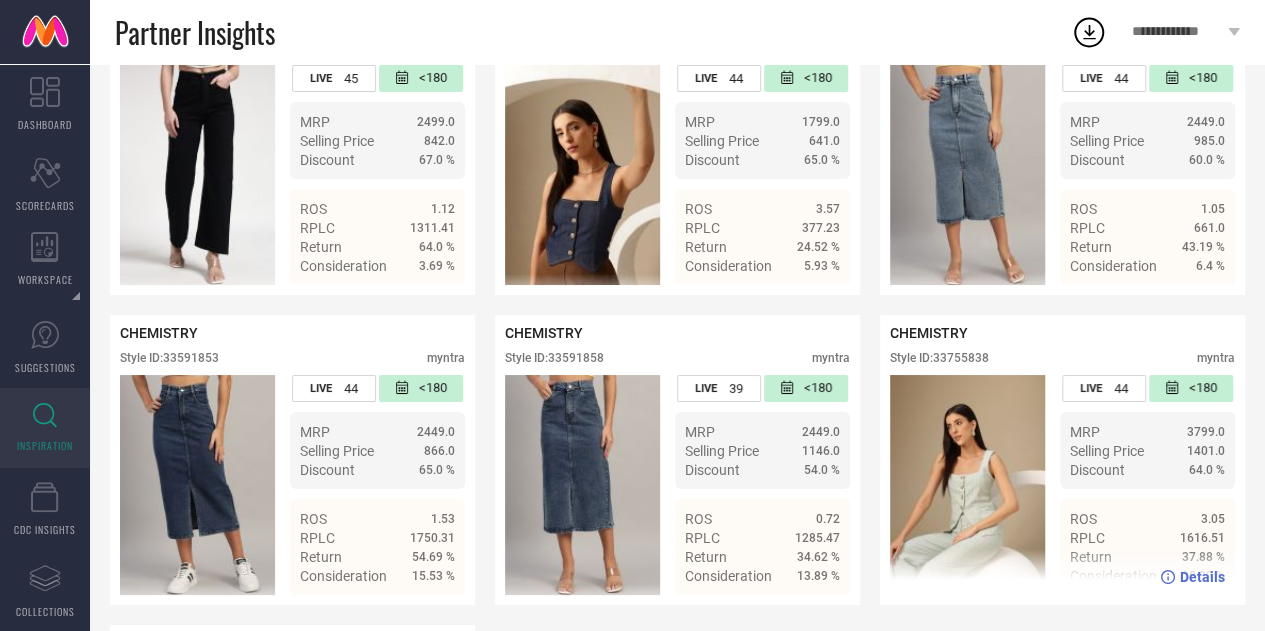 scroll, scrollTop: 3622, scrollLeft: 0, axis: vertical 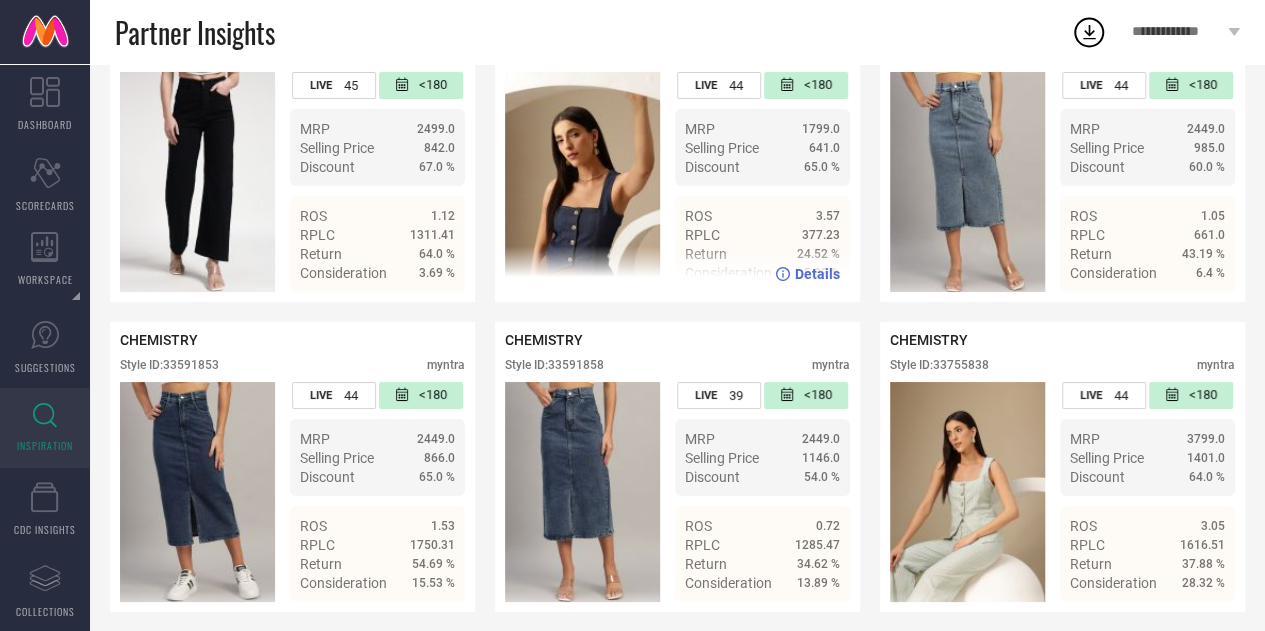 click on "Style ID:  33428295" at bounding box center (554, 55) 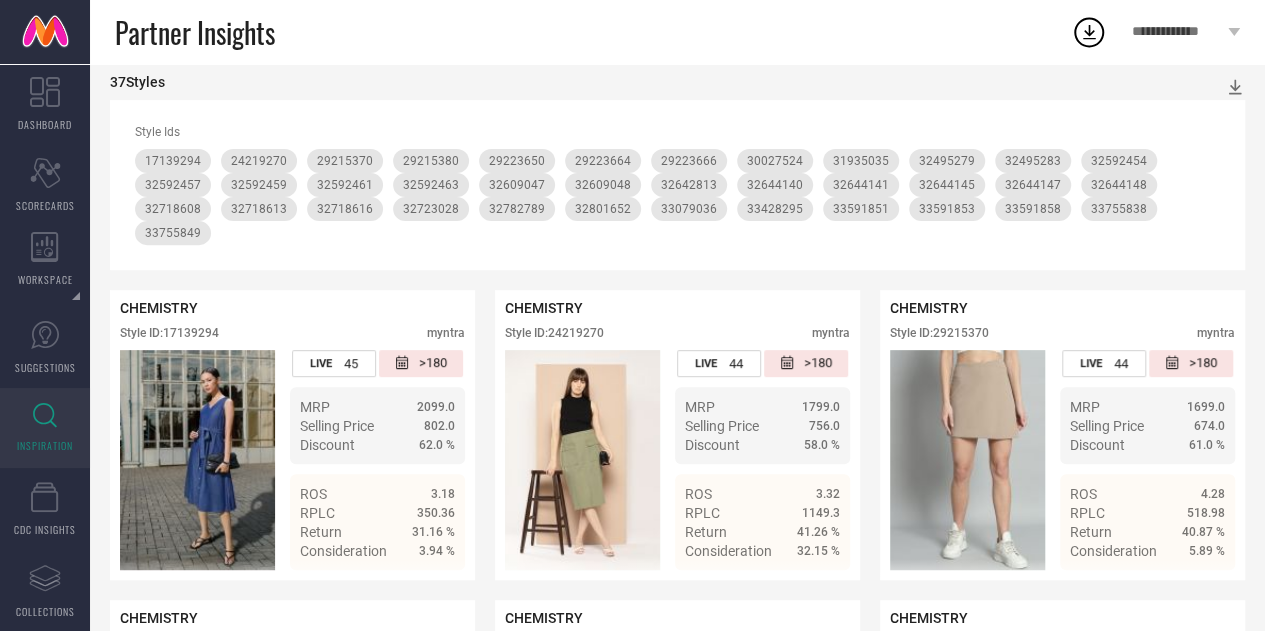 scroll, scrollTop: 0, scrollLeft: 0, axis: both 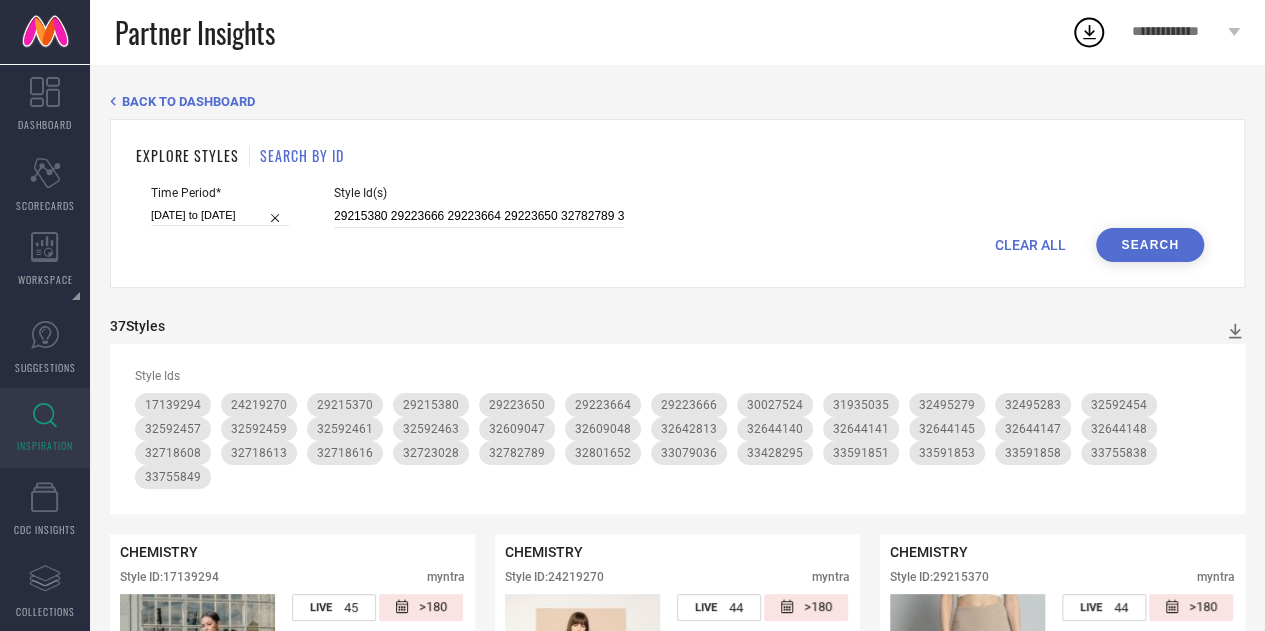select on "5" 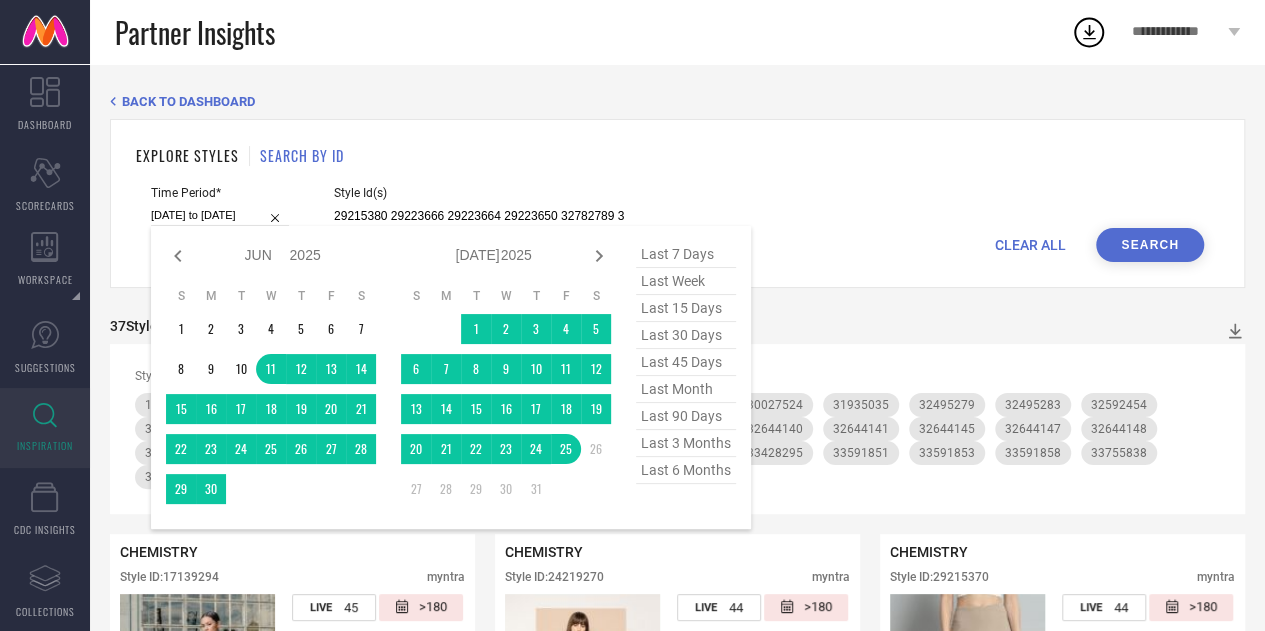 click on "[DATE] to [DATE]" at bounding box center [220, 215] 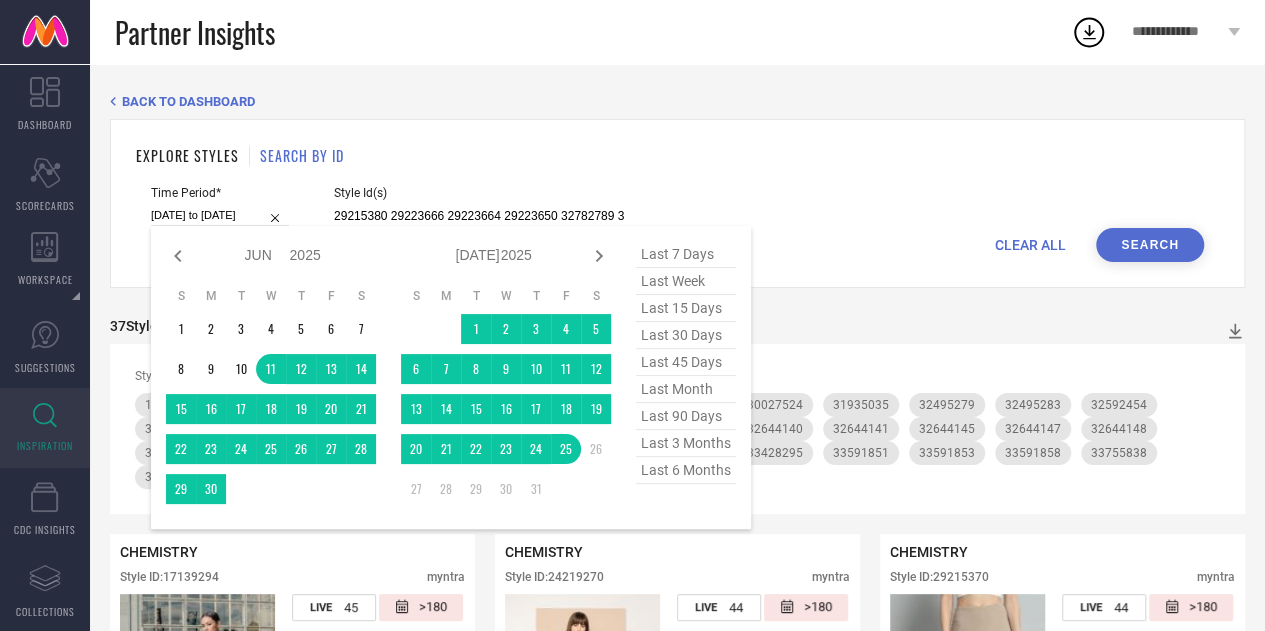 click on "last 90 days" at bounding box center [686, 416] 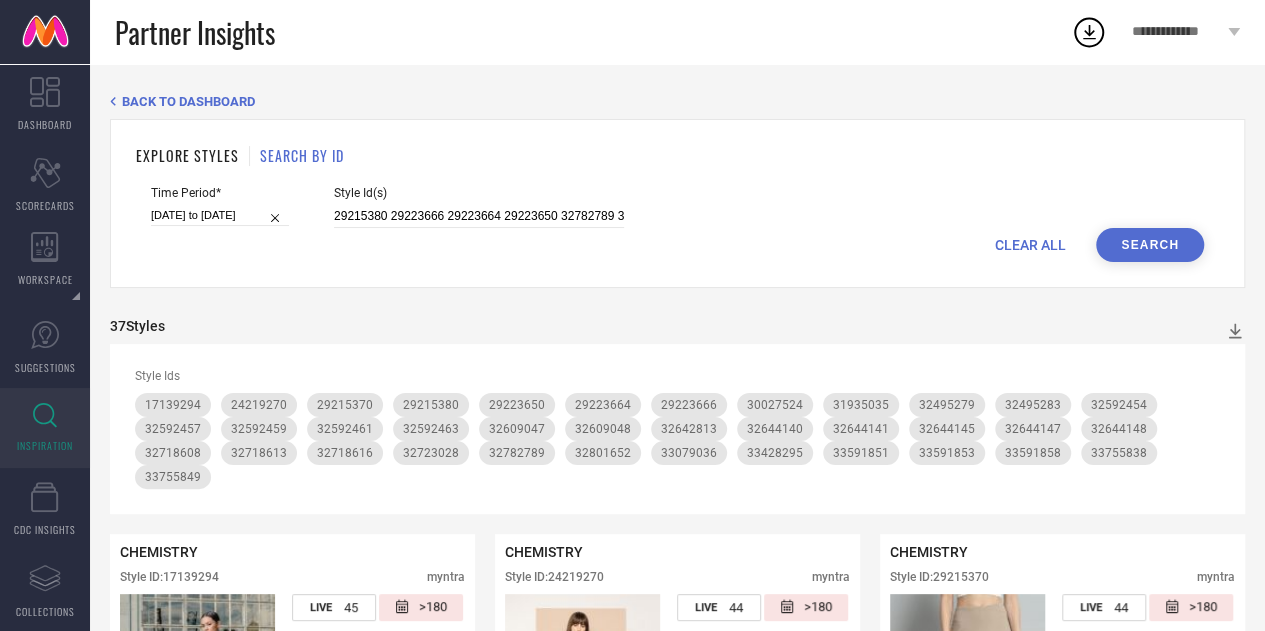 click on "Search" at bounding box center (1150, 245) 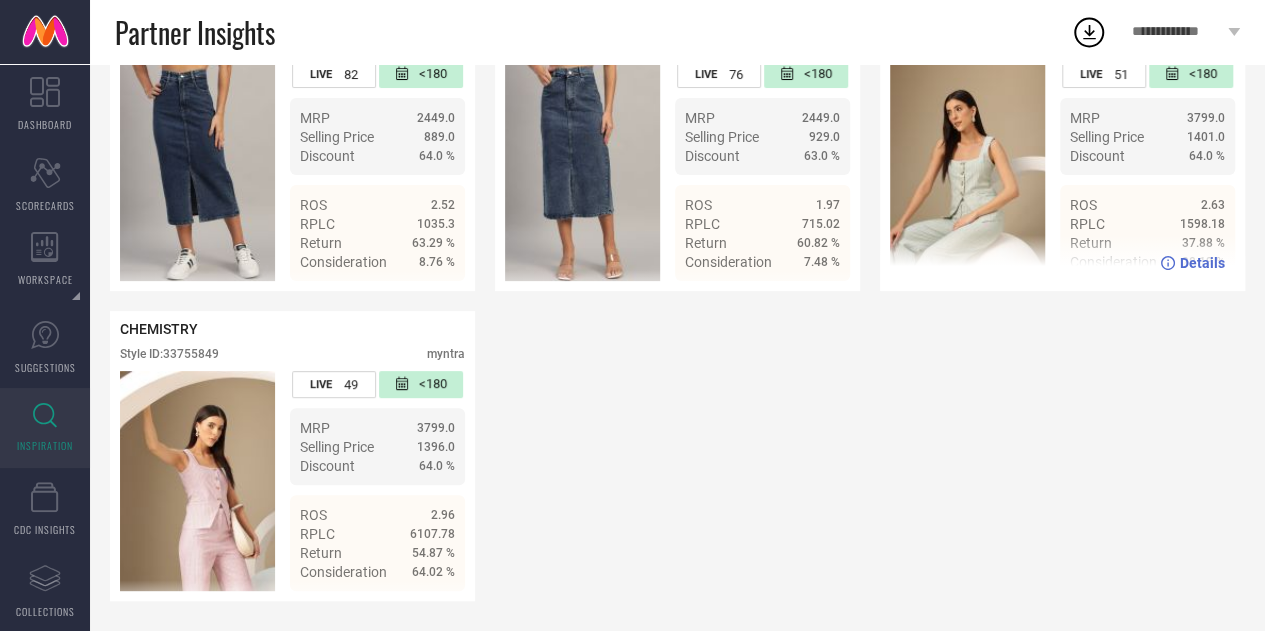 scroll, scrollTop: 3952, scrollLeft: 0, axis: vertical 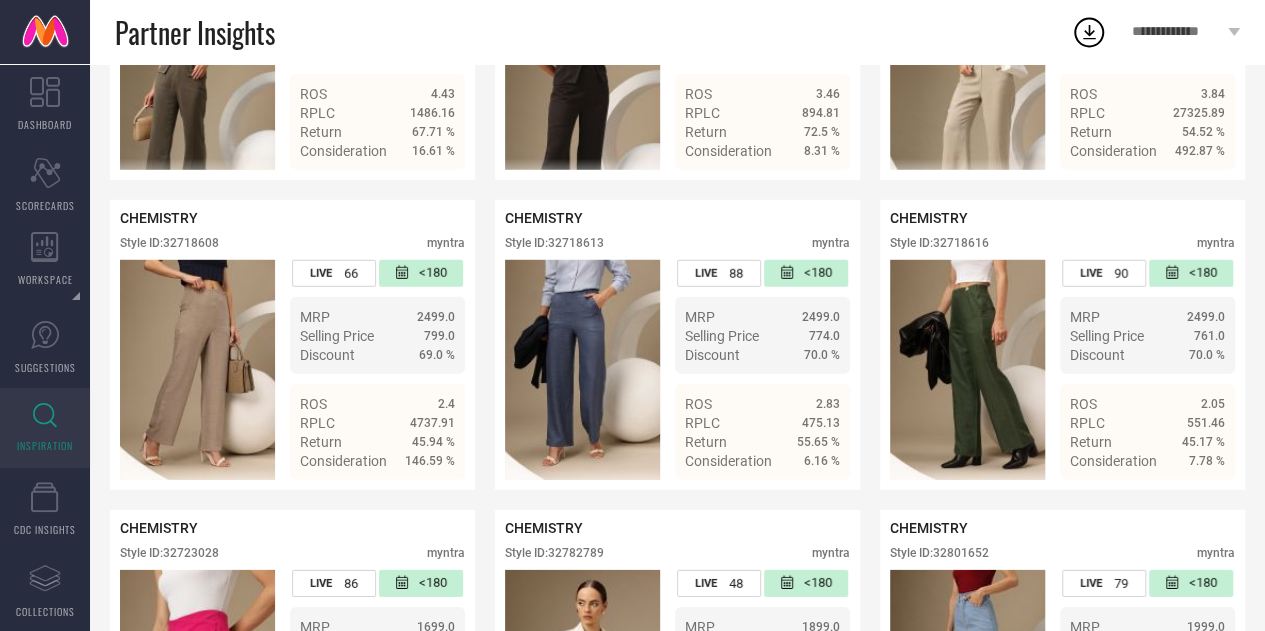 type 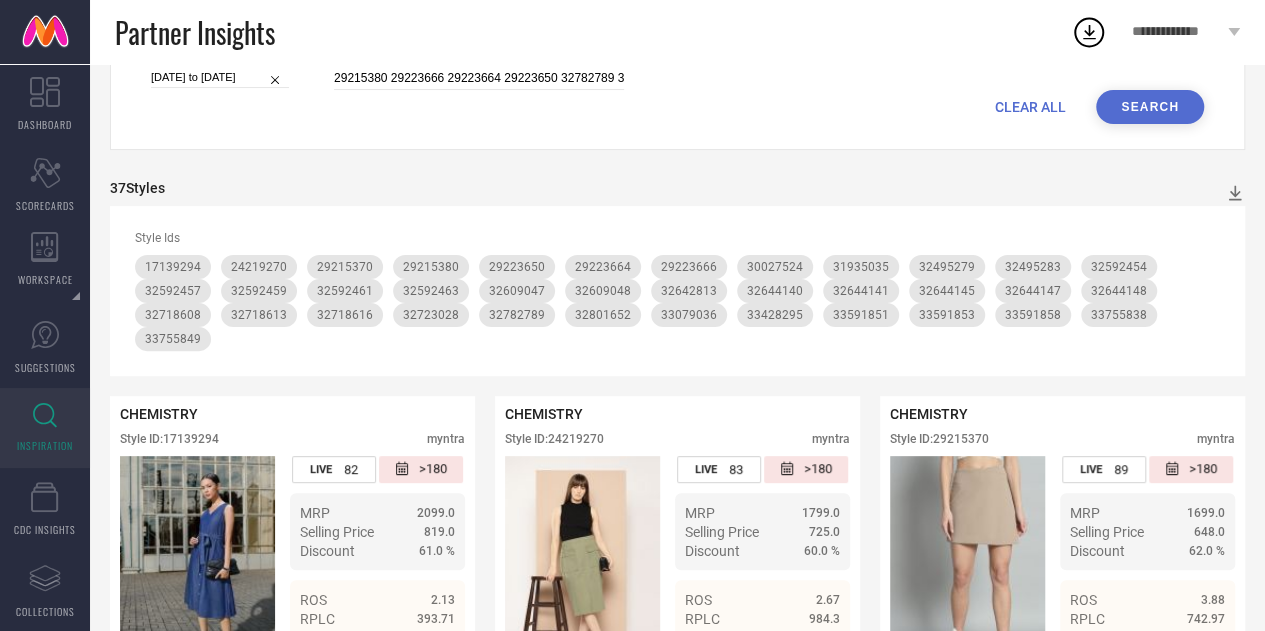 scroll, scrollTop: 0, scrollLeft: 0, axis: both 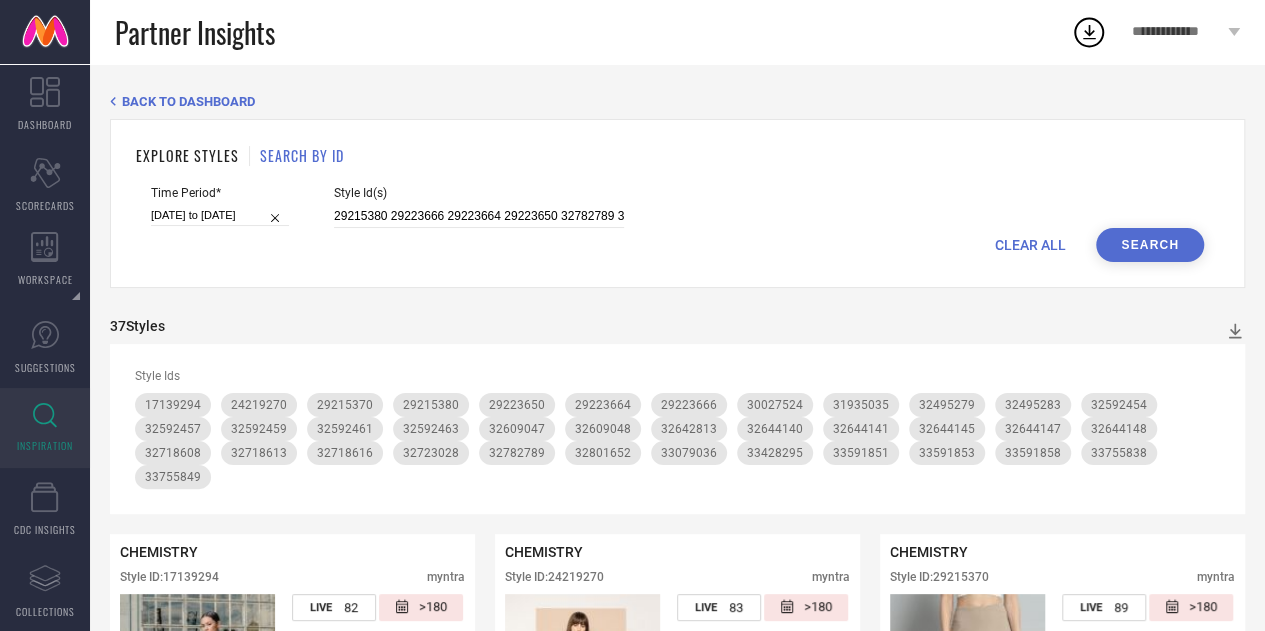 click on "Style Id(s) 29215380 29223666 29223664 29223650 32782789 32644145 33428295 17139294 32495283 32592463 33755849 24219270 29215370 32592454 33755838 30027524 32642813 32644147 32644148 31935035 32592459 32723028 32718608 32592457 32718616 32718613 32644140 32801652 32592461 33591853 33079036 32495279 33591851 32644141 33591858 32609048 32609047" at bounding box center (479, 207) 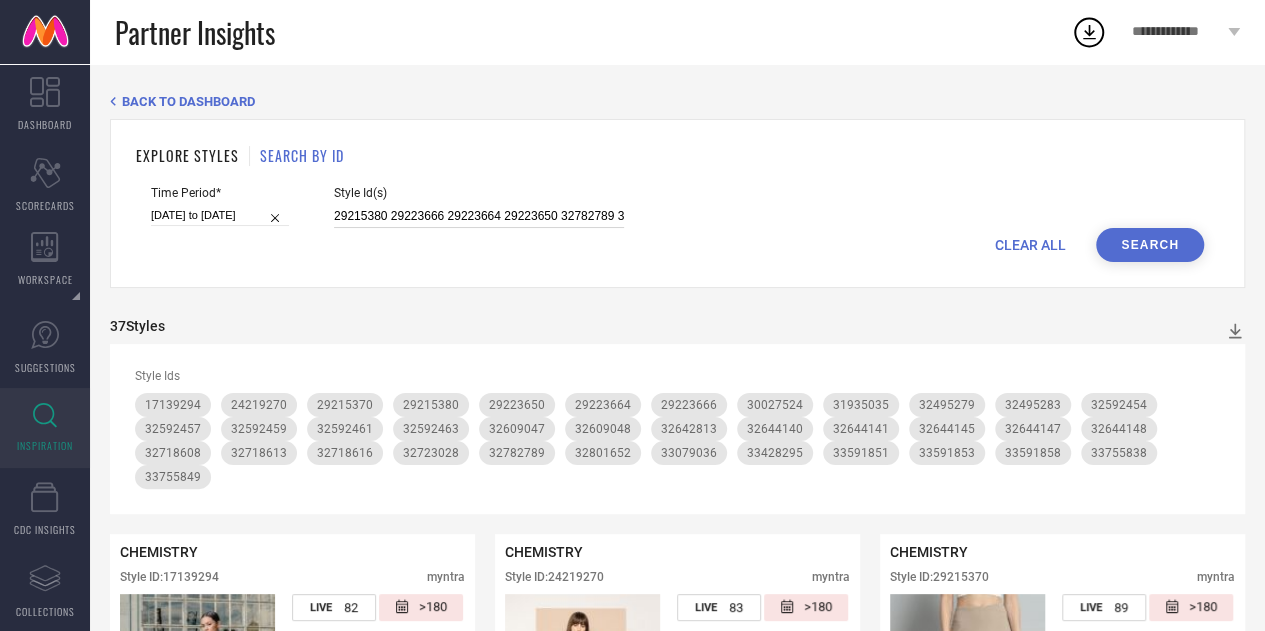 click on "29215380 29223666 29223664 29223650 32782789 32644145 33428295 17139294 32495283 32592463 33755849 24219270 29215370 32592454 33755838 30027524 32642813 32644147 32644148 31935035 32592459 32723028 32718608 32592457 32718616 32718613 32644140 32801652 32592461 33591853 33079036 32495279 33591851 32644141 33591858 32609048 32609047" at bounding box center (479, 216) 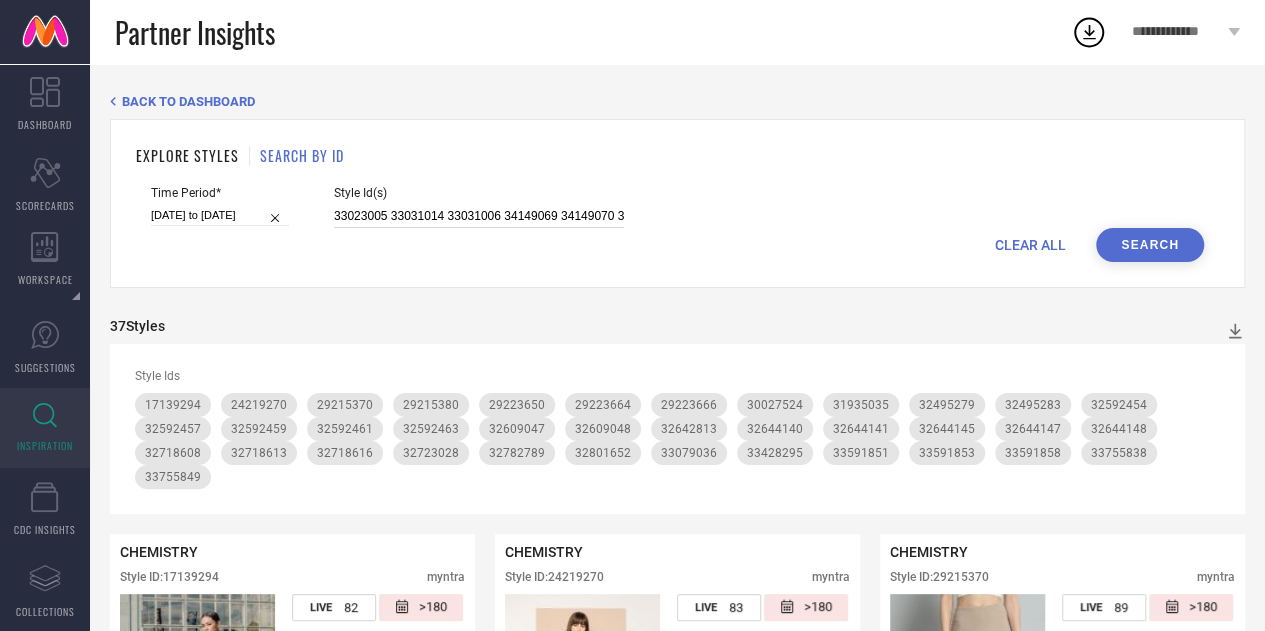 scroll, scrollTop: 0, scrollLeft: 330, axis: horizontal 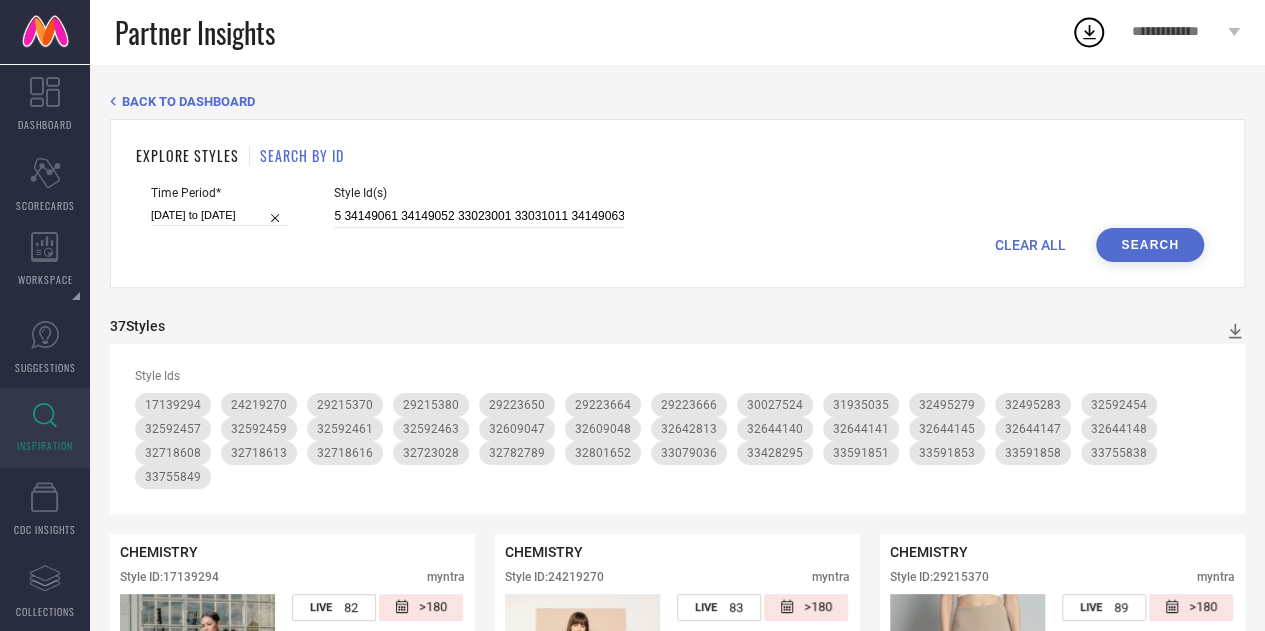 click on "Search" at bounding box center (1150, 245) 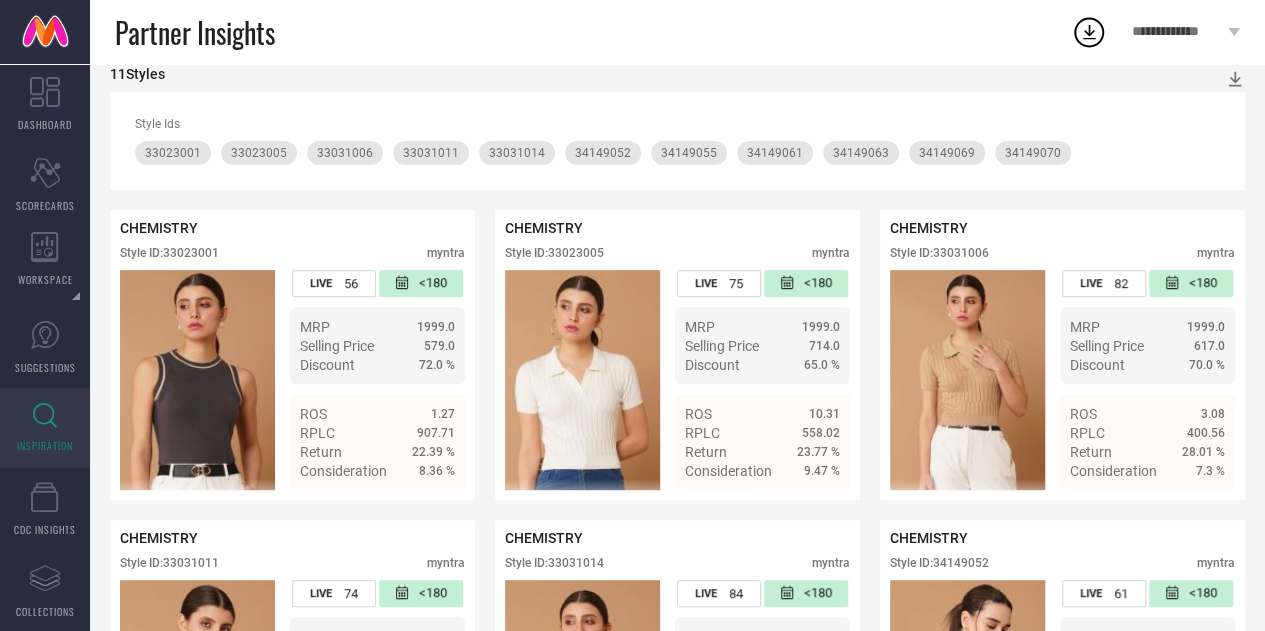 scroll, scrollTop: 249, scrollLeft: 0, axis: vertical 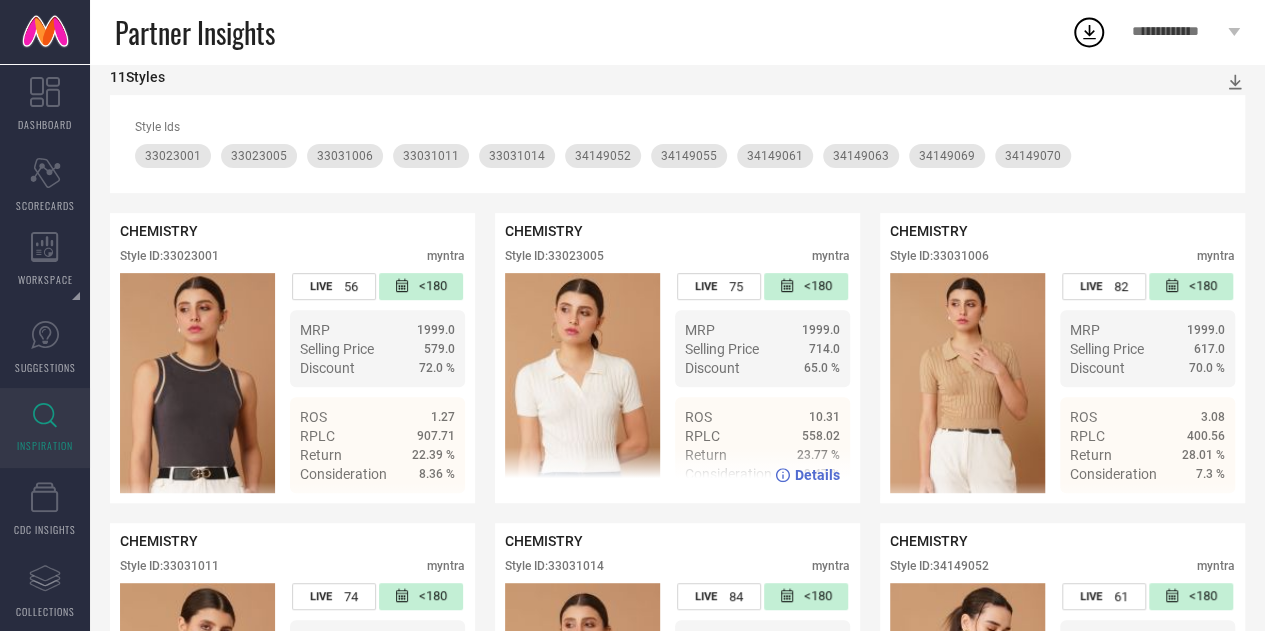 click on "Style ID:  33023005" at bounding box center [554, 256] 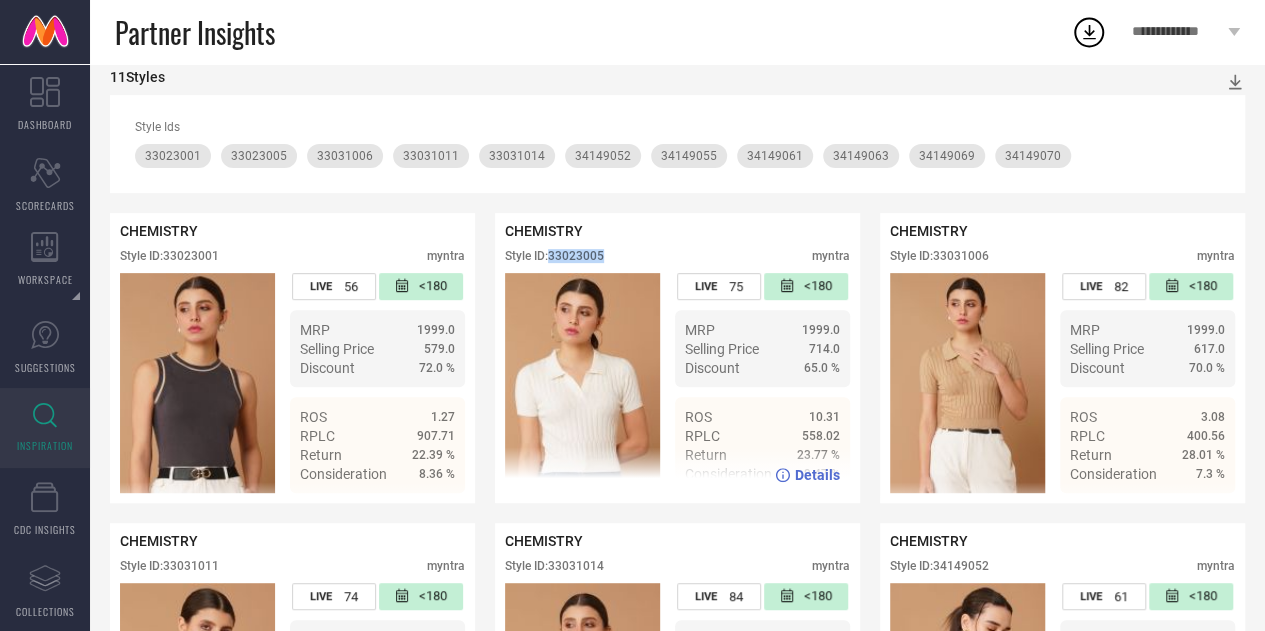 click on "Style ID:  33023005" at bounding box center (554, 256) 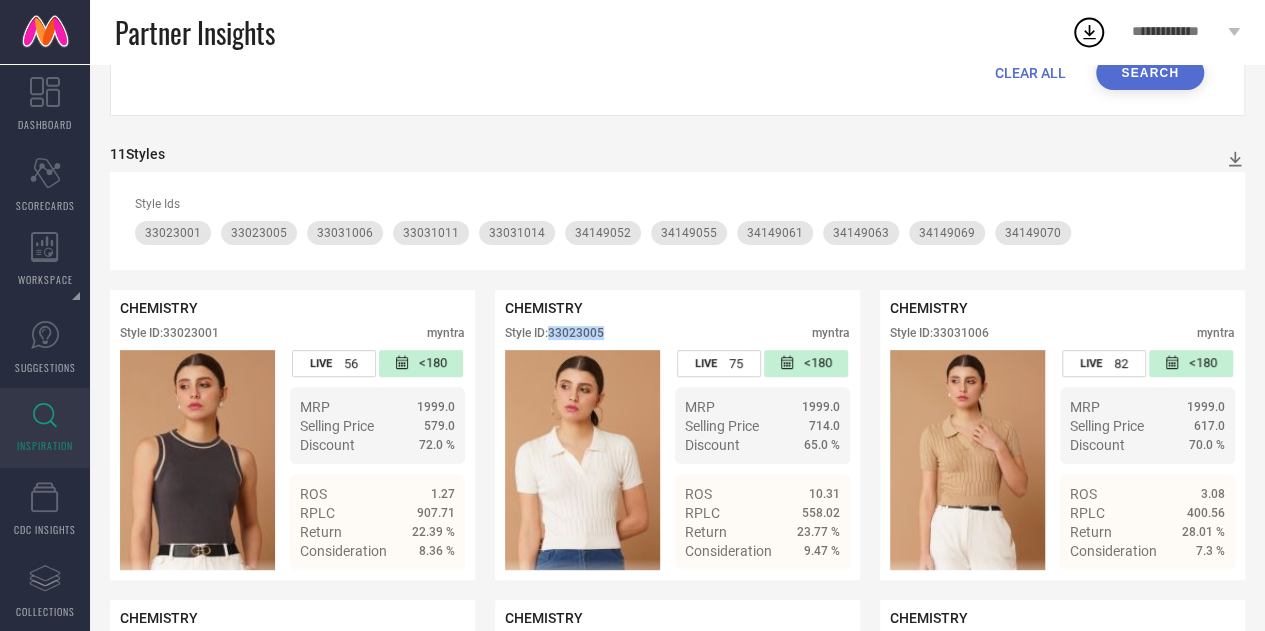 scroll, scrollTop: 0, scrollLeft: 0, axis: both 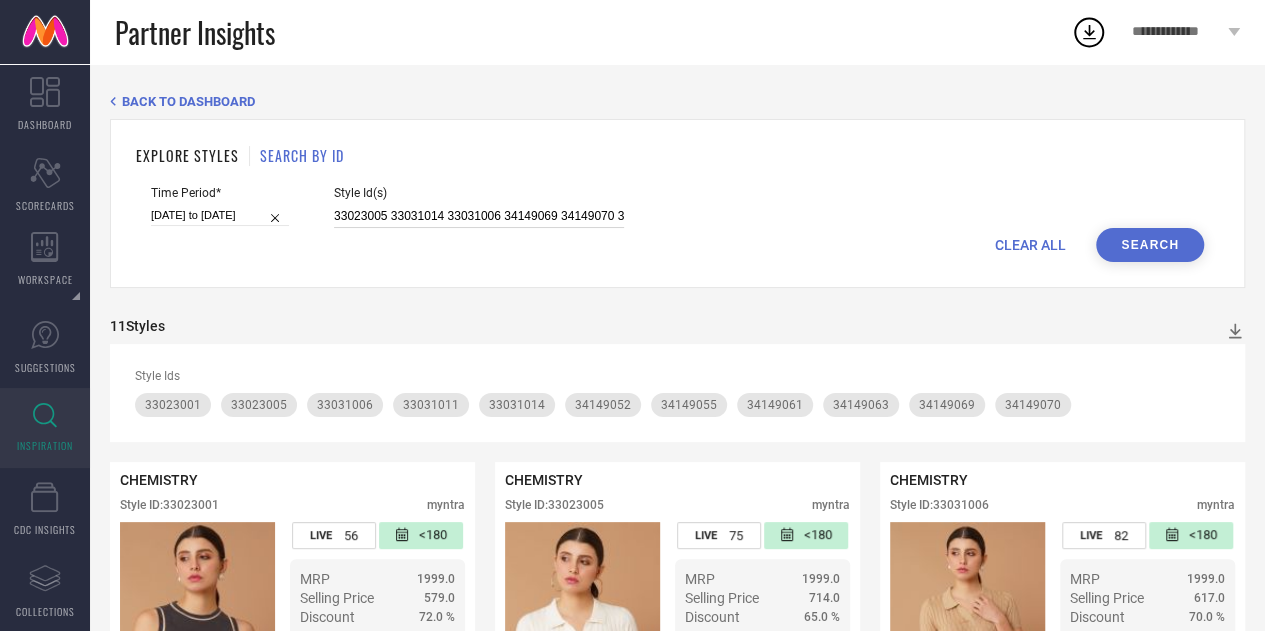 click on "33023005 33031014 33031006 34149069 34149070 34149055 34149061 34149052 33023001 33031011 34149063" at bounding box center (479, 216) 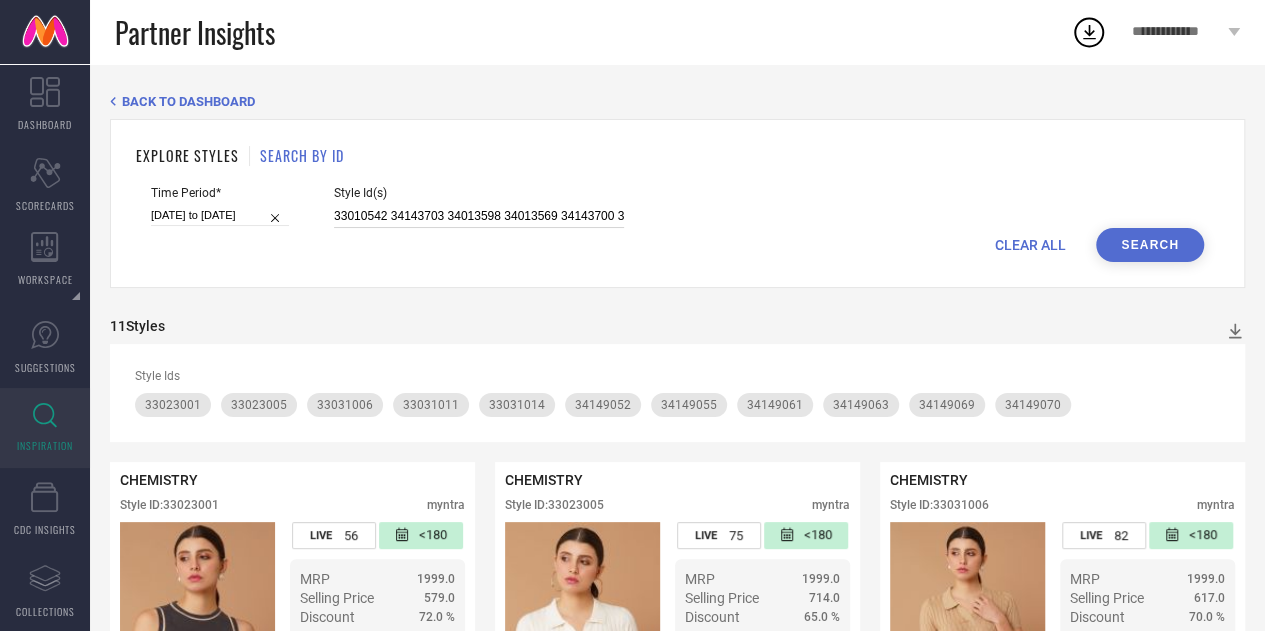scroll, scrollTop: 0, scrollLeft: 274, axis: horizontal 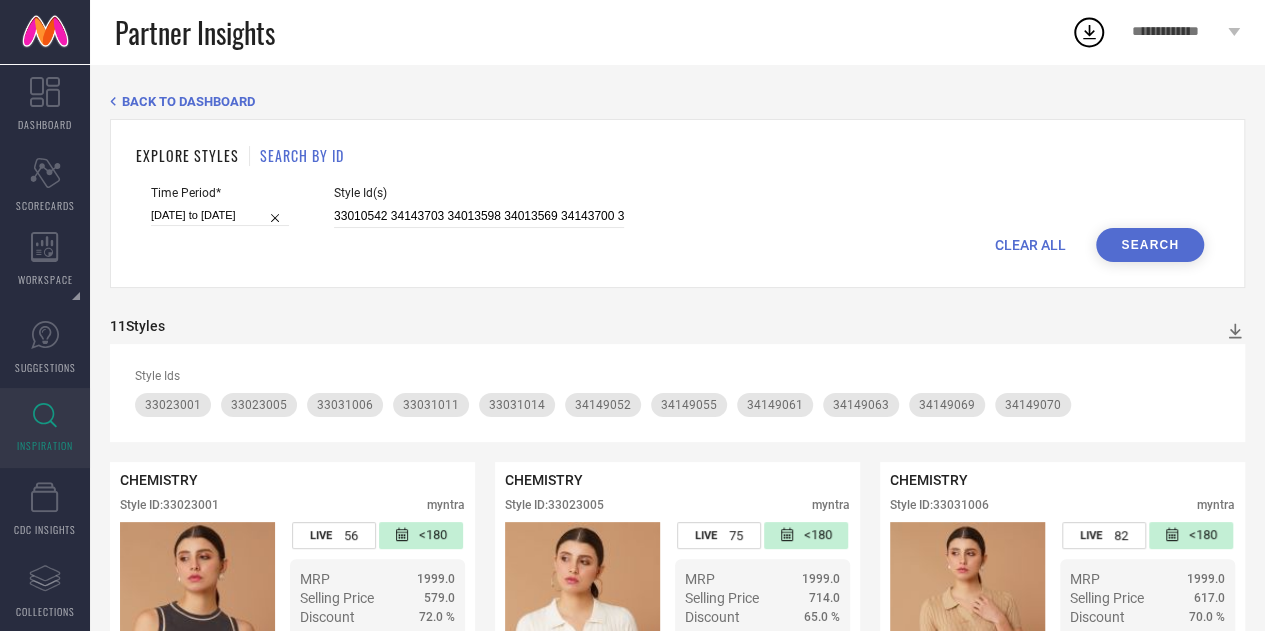 click on "Search" at bounding box center [1150, 245] 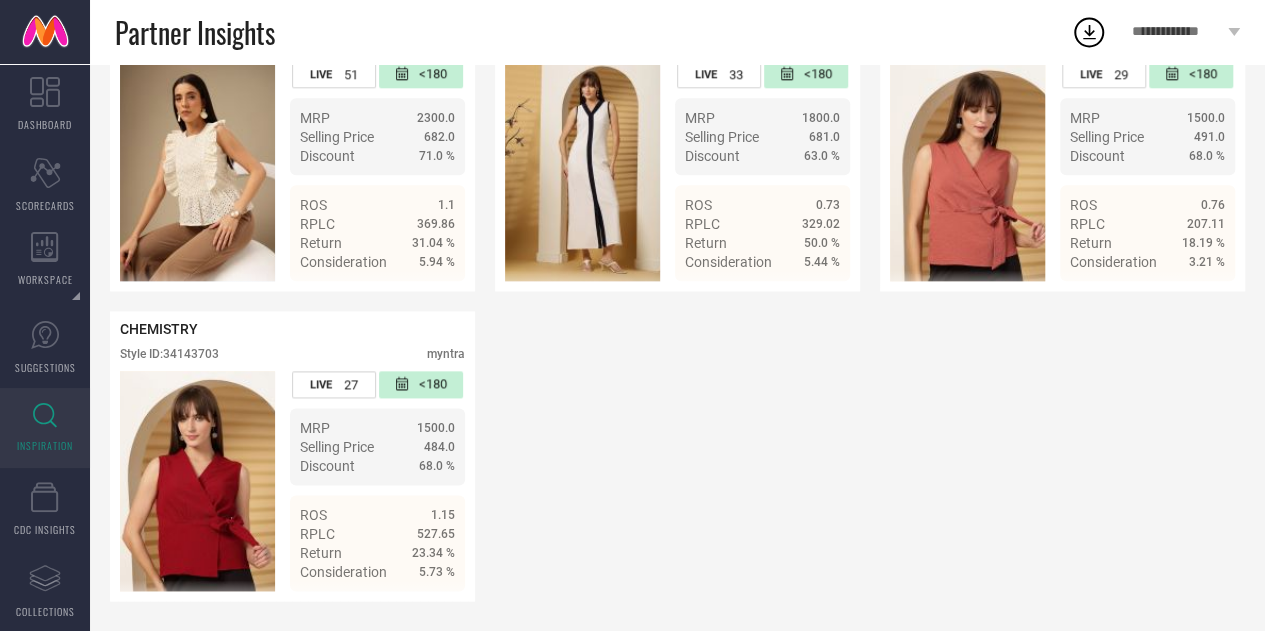 scroll, scrollTop: 1088, scrollLeft: 0, axis: vertical 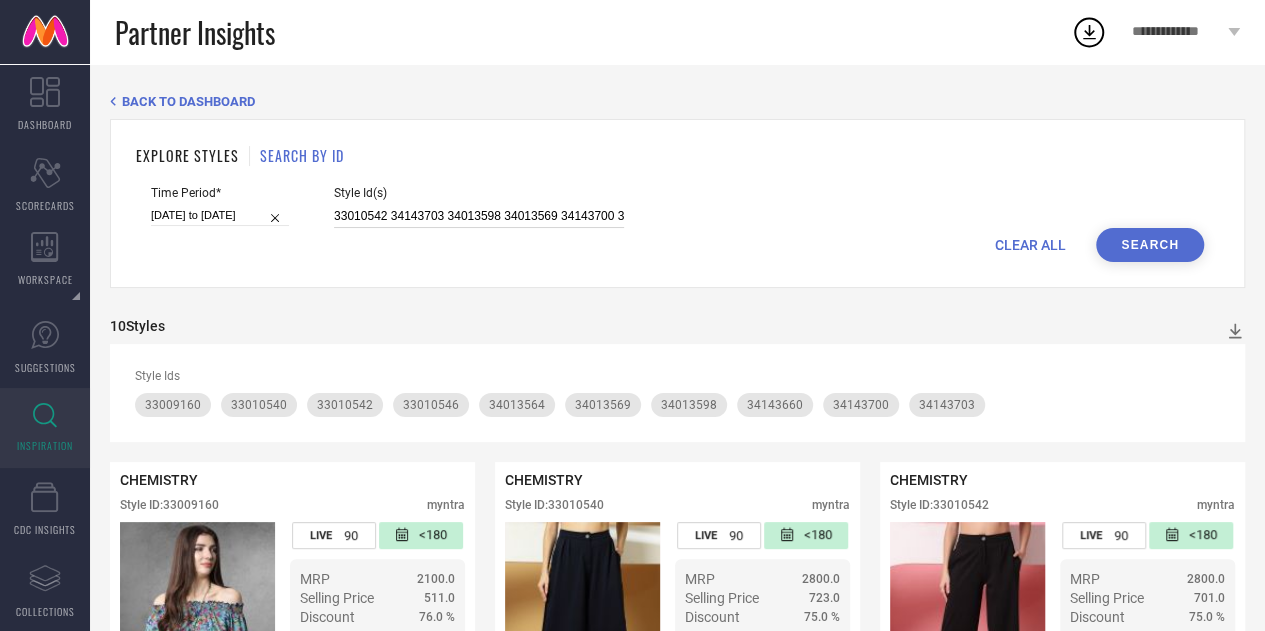click on "33010542 34143703 34013598 34013569 34143700 33010540 34013564 34143660 33009160 33010546" at bounding box center [479, 216] 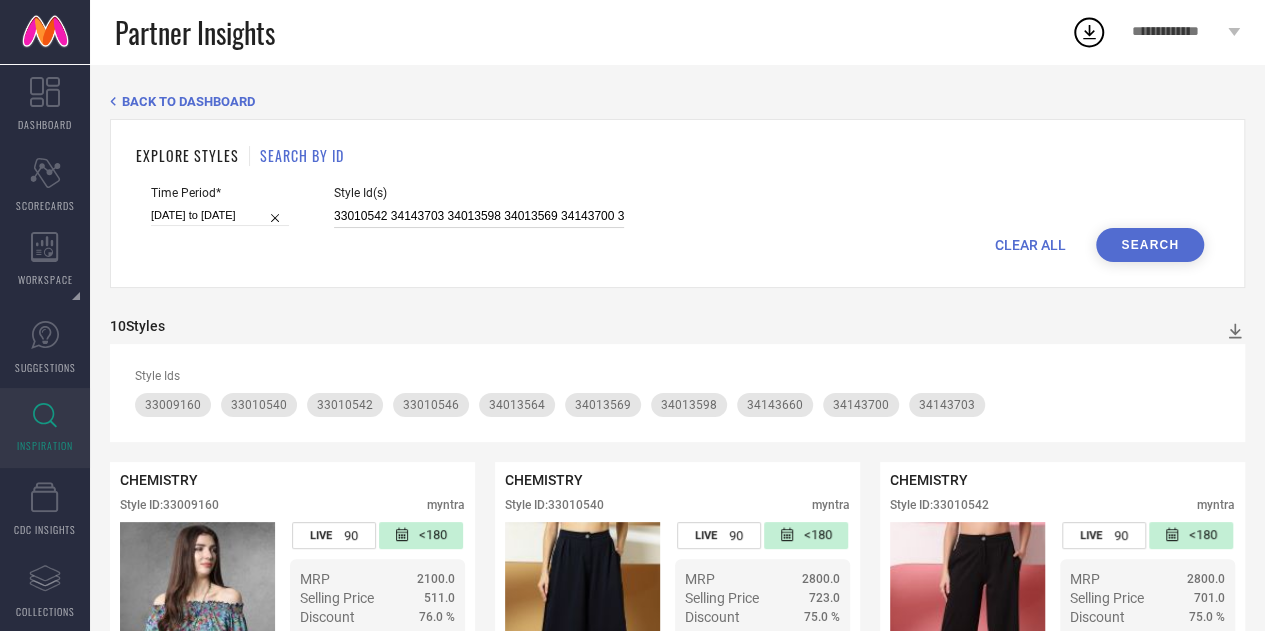 paste on "5363381 35371361 35248621 35456751 35247054 35371396 35454662 35247061 35371427 35363380 35246630 35271436 21595000" 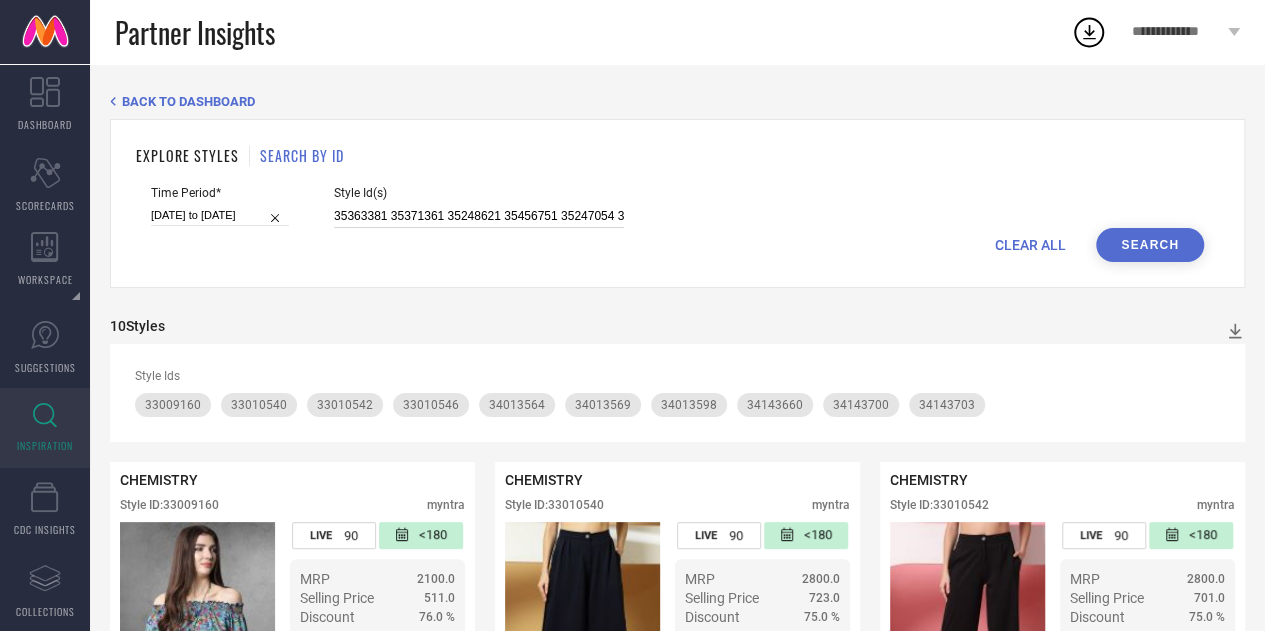 scroll, scrollTop: 0, scrollLeft: 444, axis: horizontal 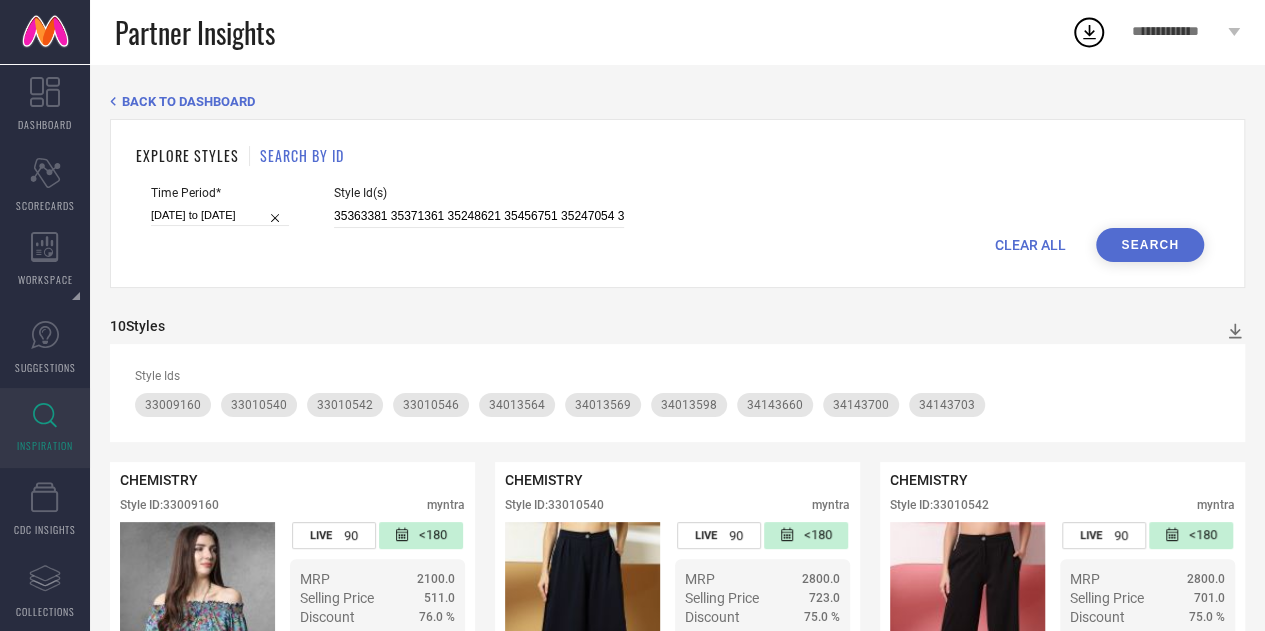 click on "Search" at bounding box center [1150, 245] 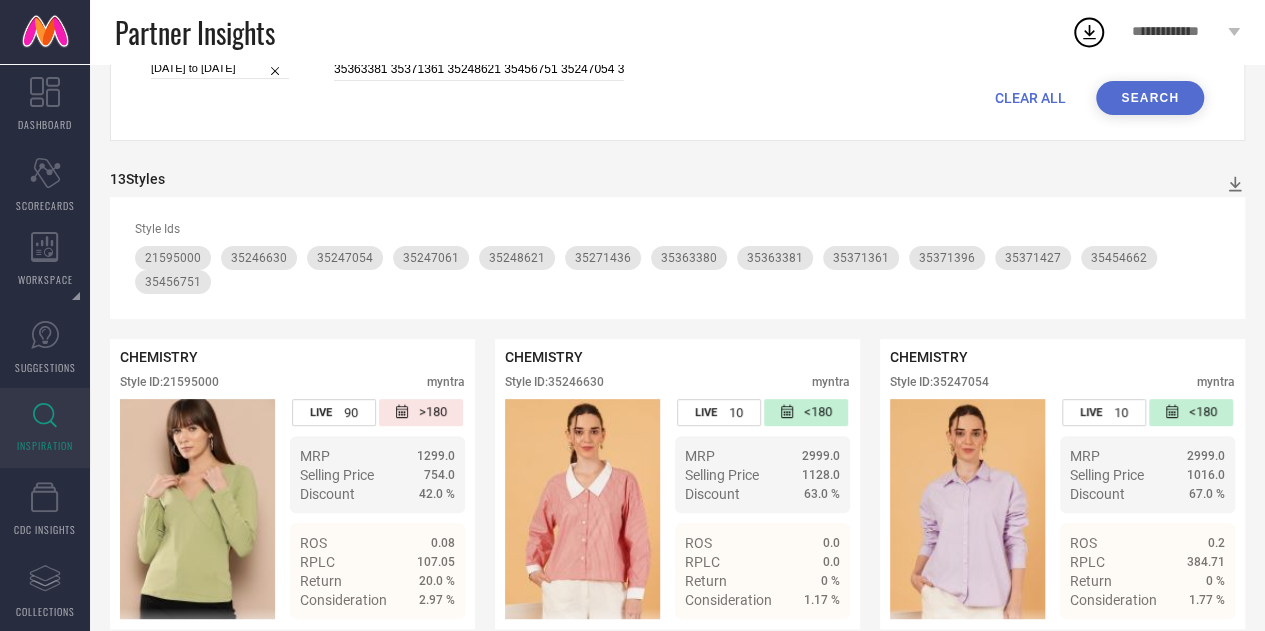 scroll, scrollTop: 0, scrollLeft: 0, axis: both 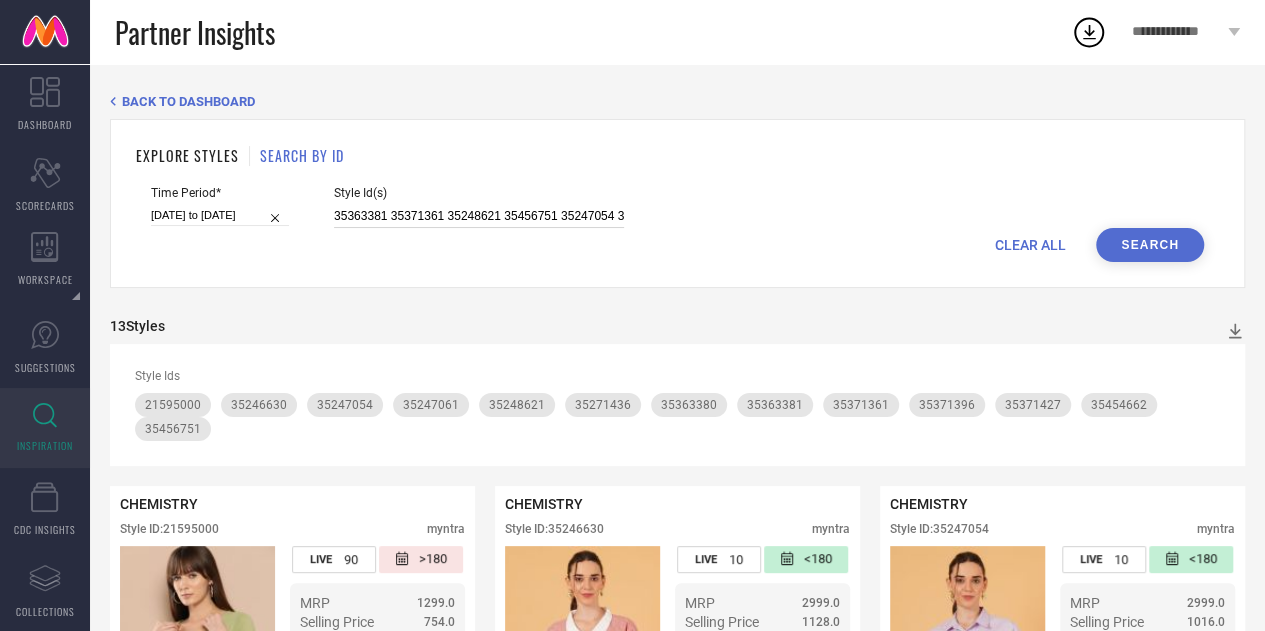 click on "35363381 35371361 35248621 35456751 35247054 35371396 35454662 35247061 35371427 35363380 35246630 35271436 21595000" at bounding box center (479, 216) 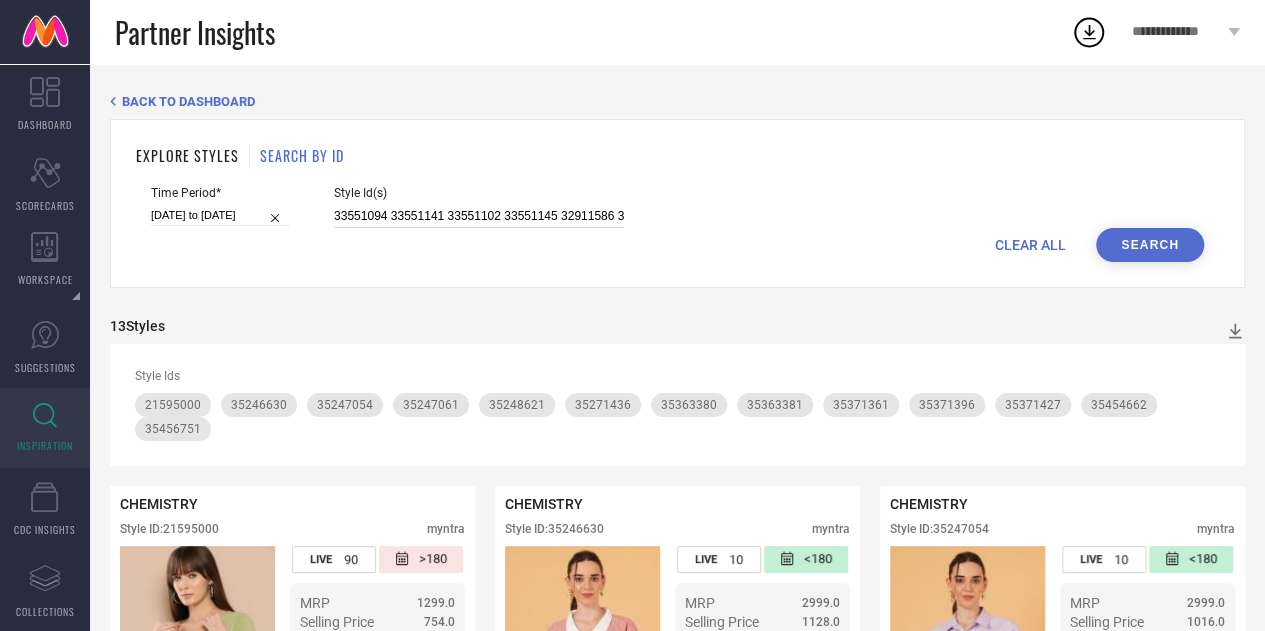 scroll, scrollTop: 0, scrollLeft: 382, axis: horizontal 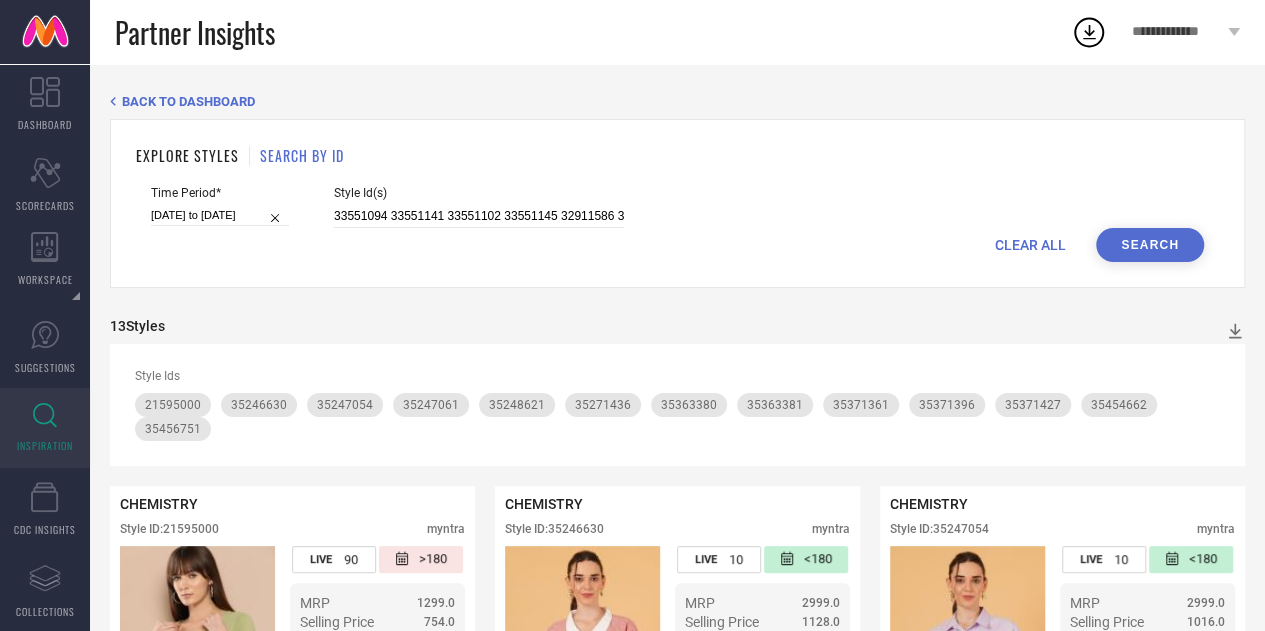 click on "Search" at bounding box center (1150, 245) 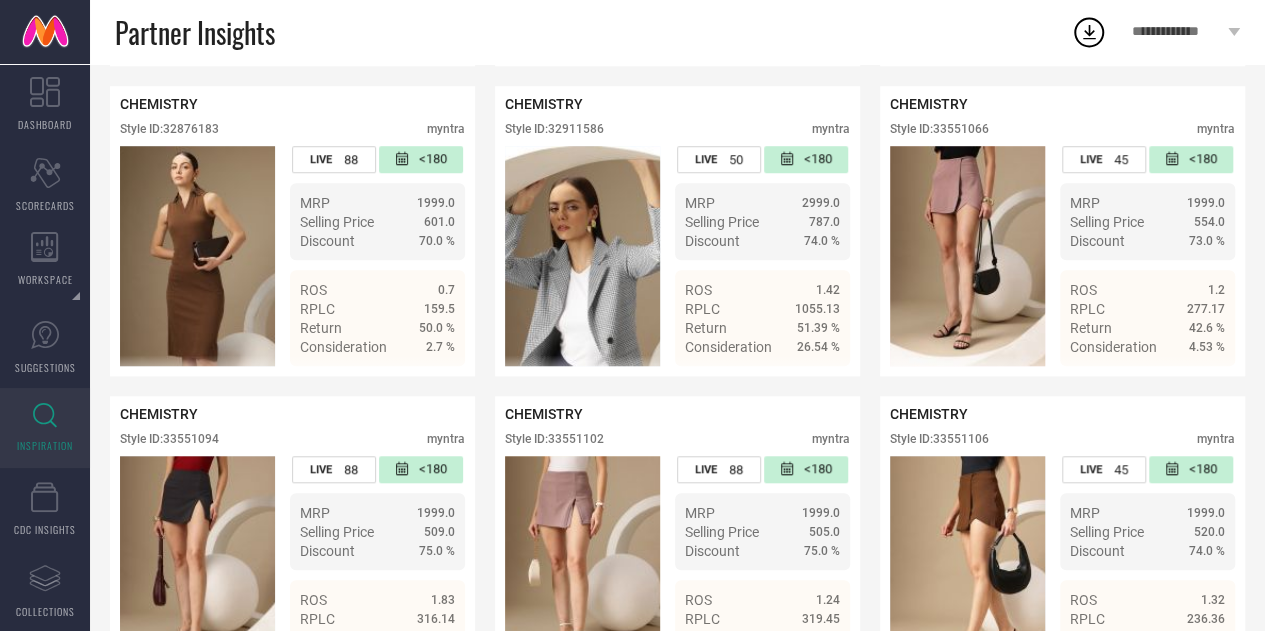 scroll, scrollTop: 0, scrollLeft: 0, axis: both 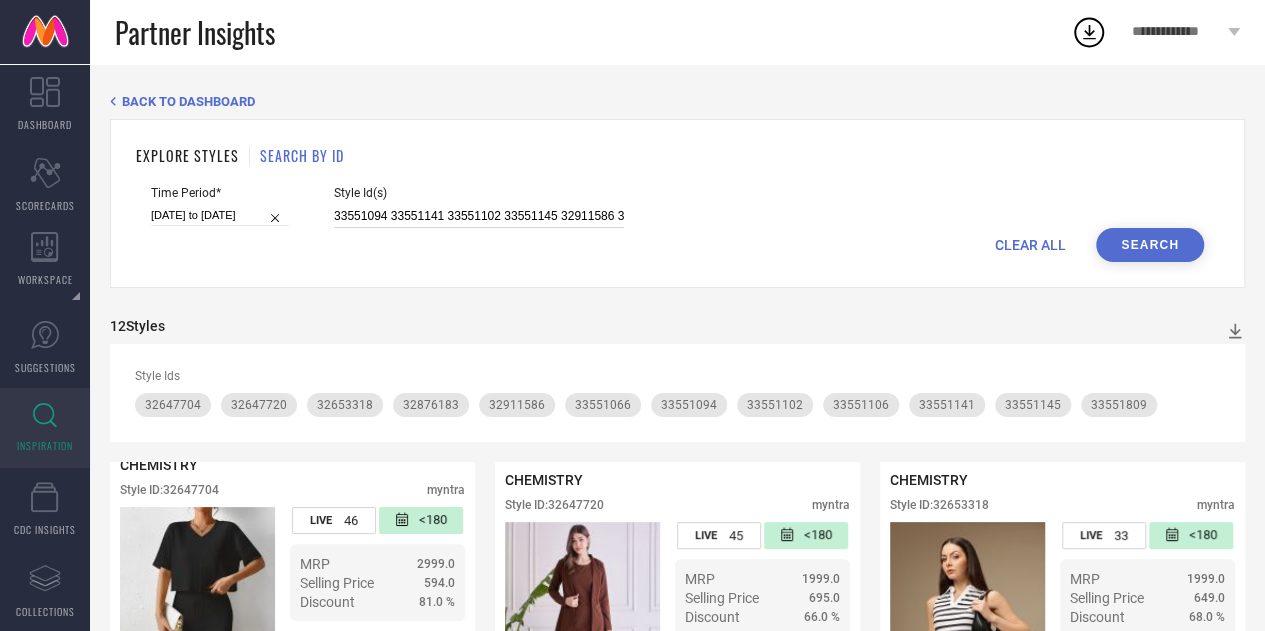 click on "33551094 33551141 33551102 33551145 32911586 32647704 33551106 33551809 32876183 33551066 32647720 32653318" at bounding box center [479, 216] 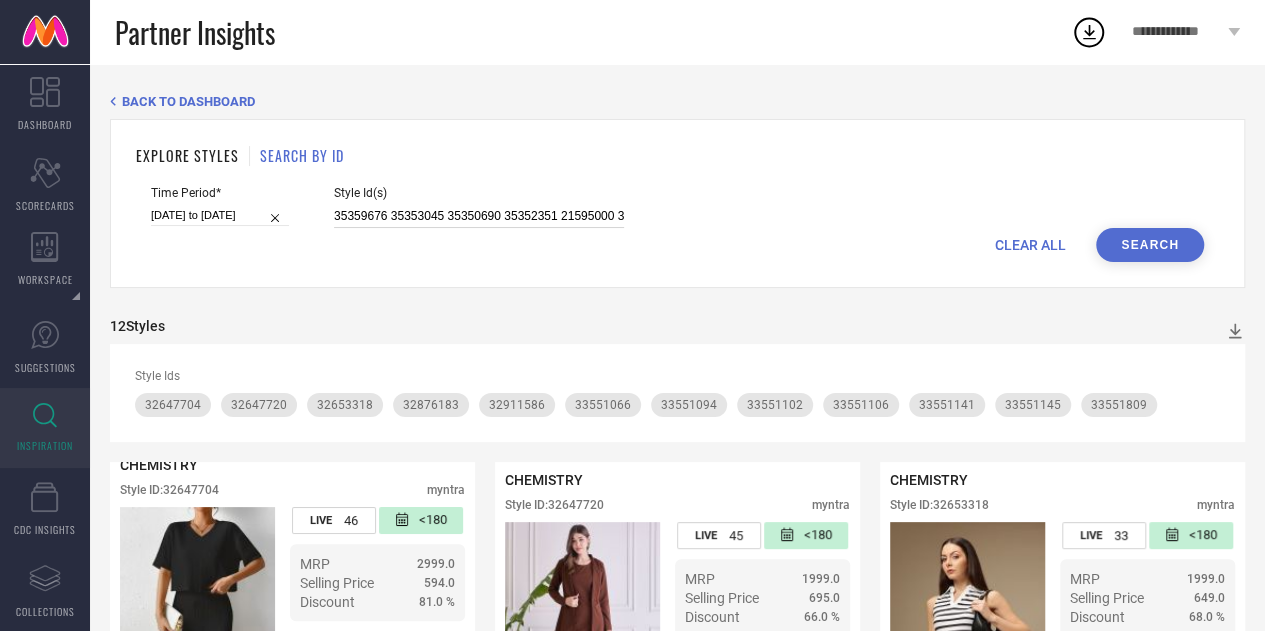 scroll, scrollTop: 0, scrollLeft: 160, axis: horizontal 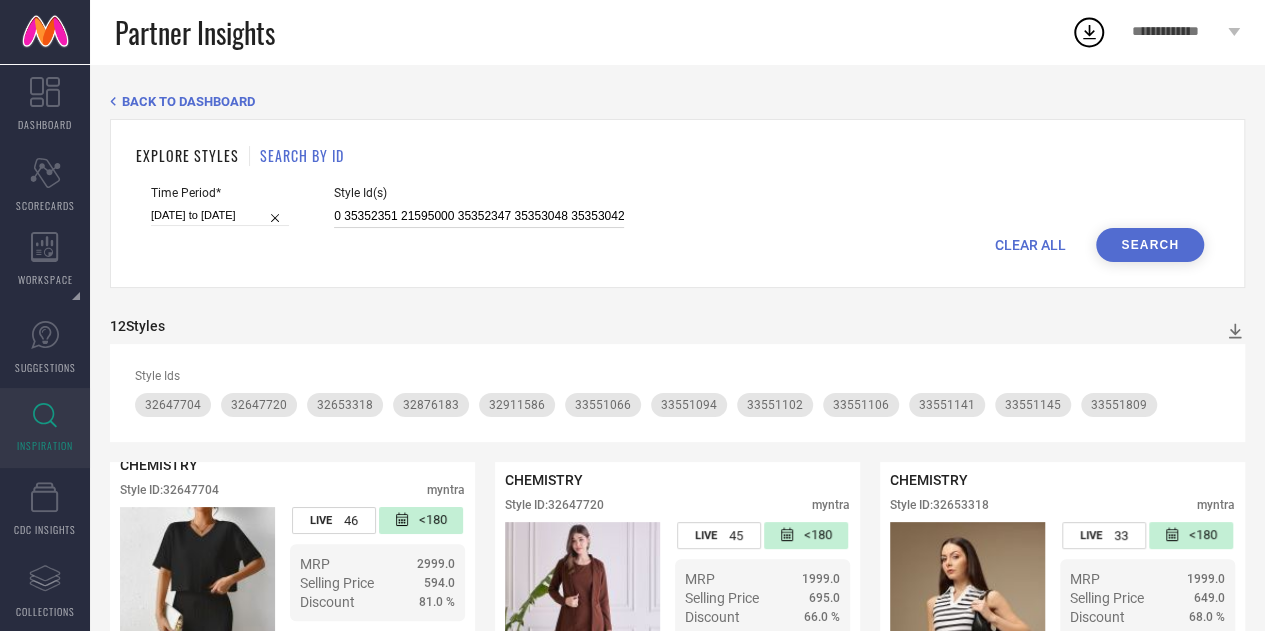 type on "35359676 35353045 35350690 35352351 21595000 35352347 35353048 35353042" 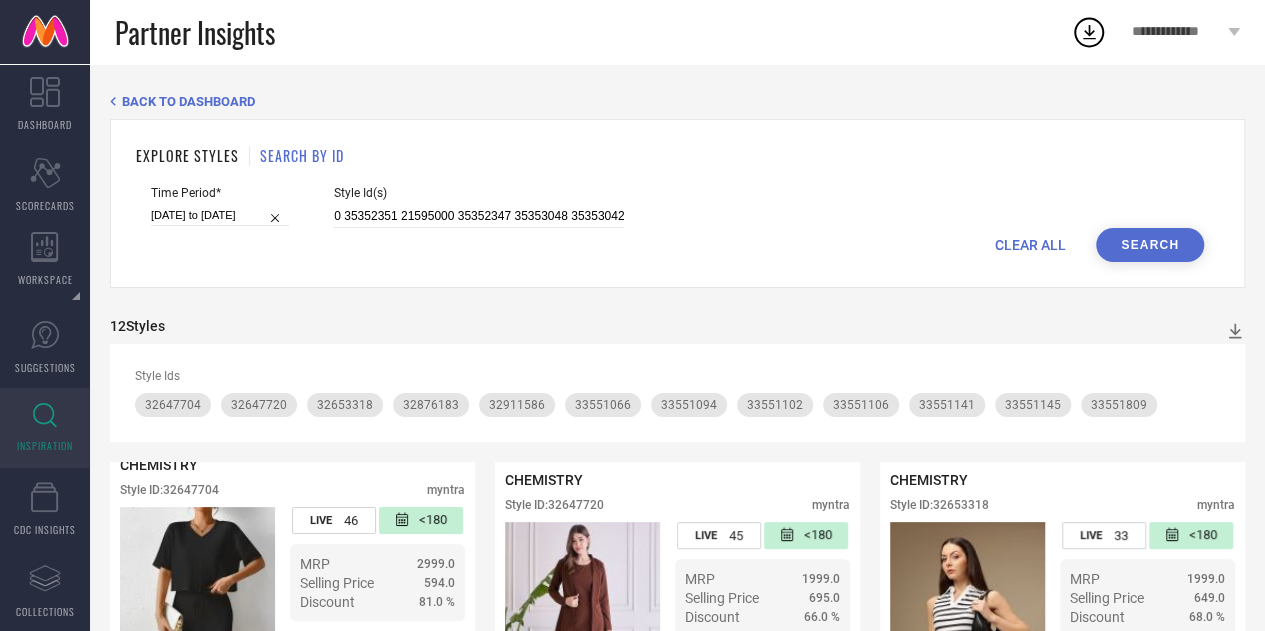 scroll, scrollTop: 0, scrollLeft: 0, axis: both 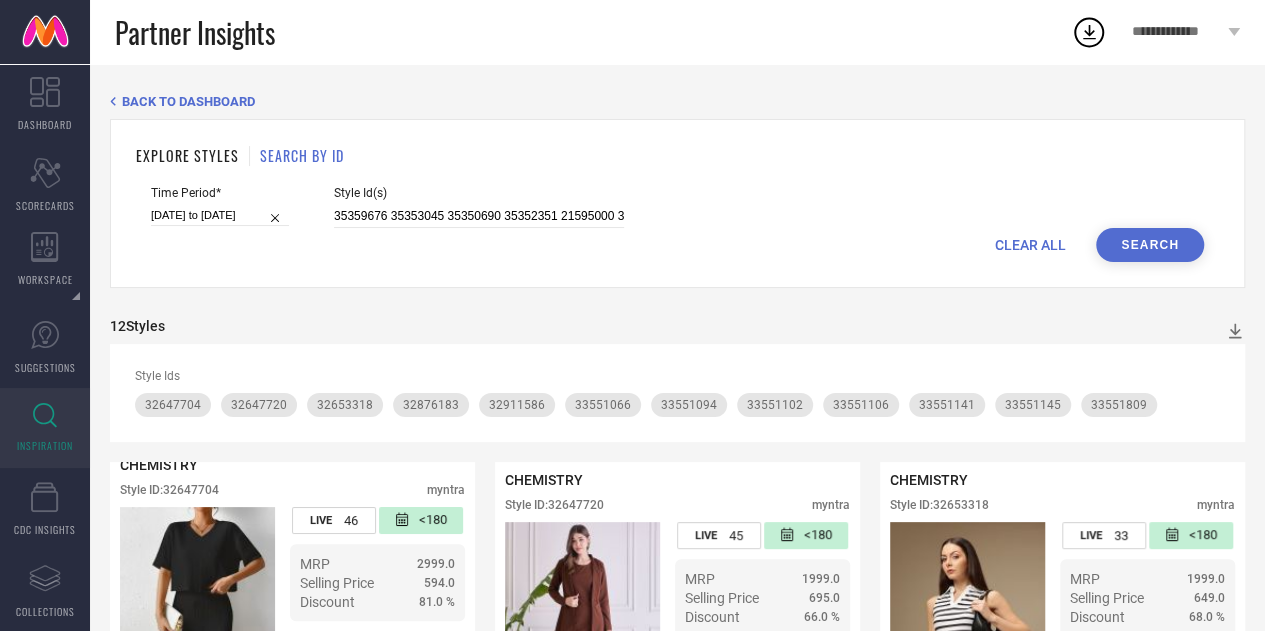 click on "Search" at bounding box center (1150, 245) 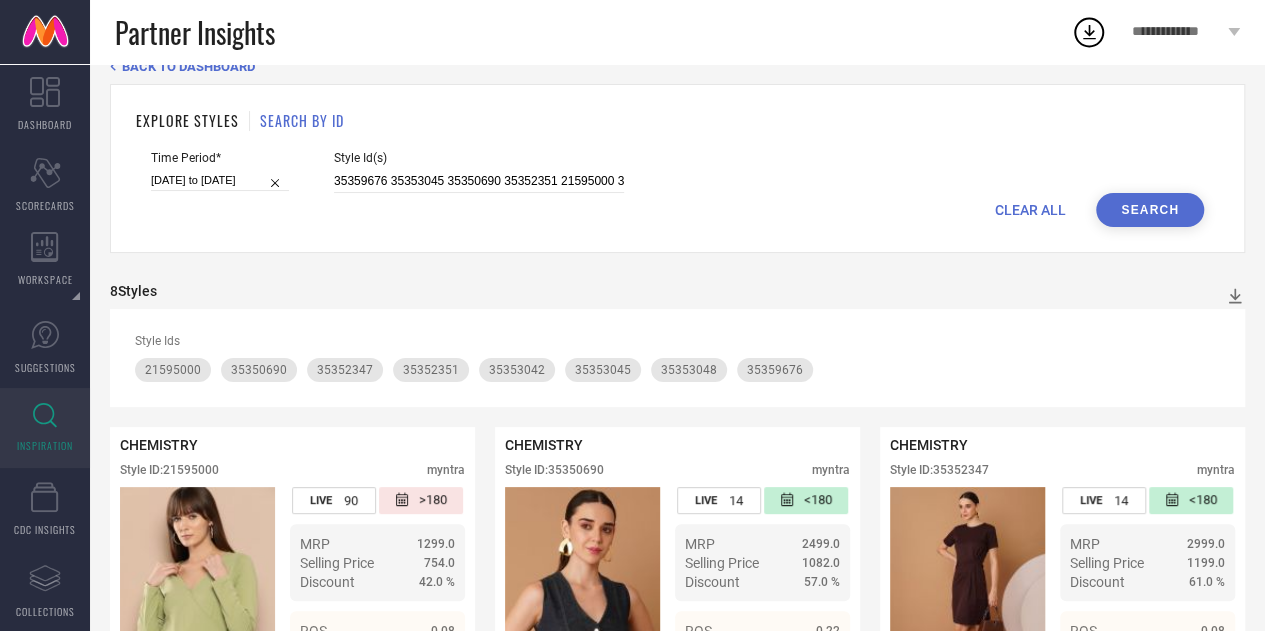 scroll, scrollTop: 0, scrollLeft: 0, axis: both 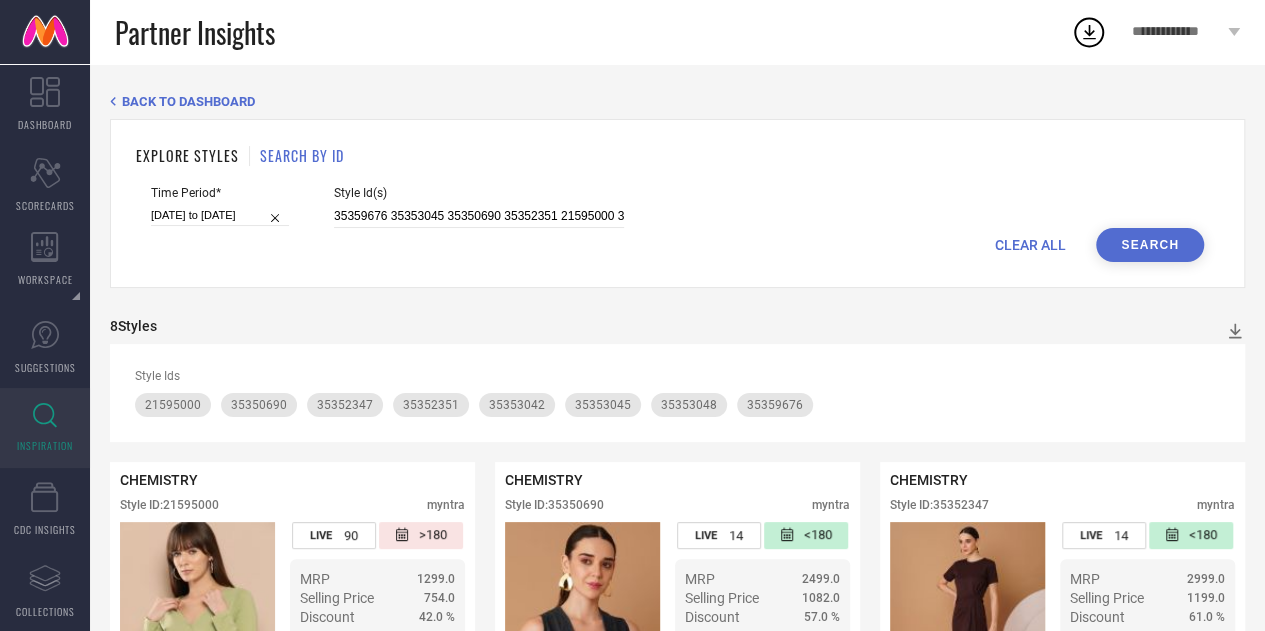 type 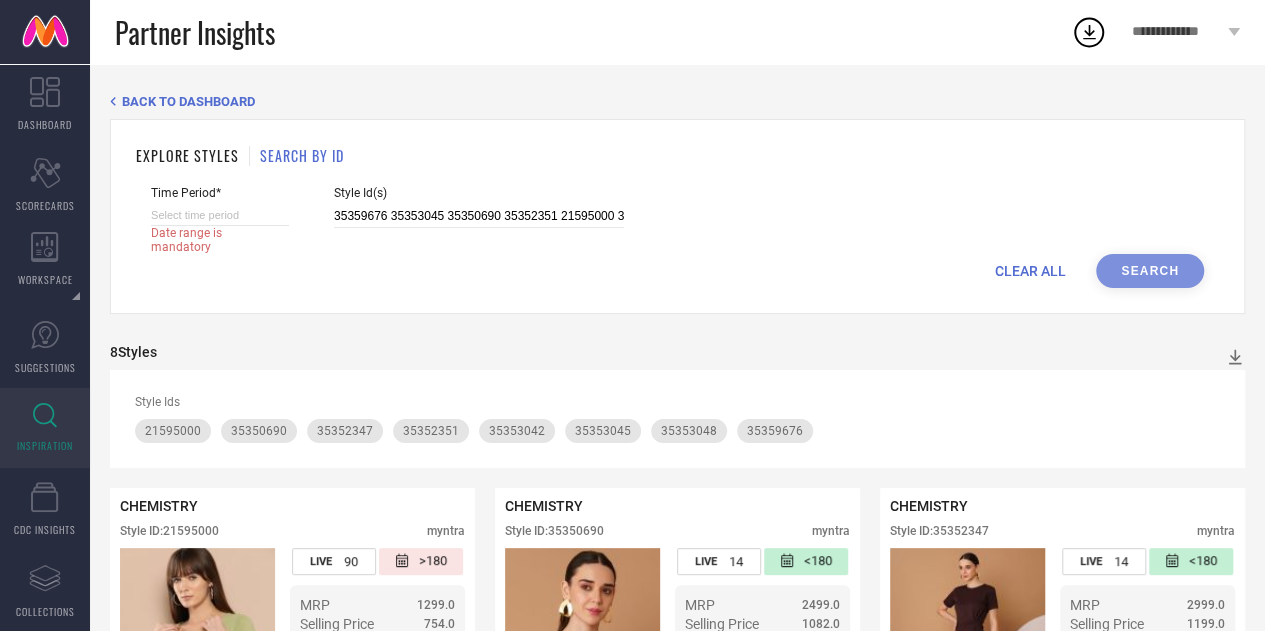 select on "6" 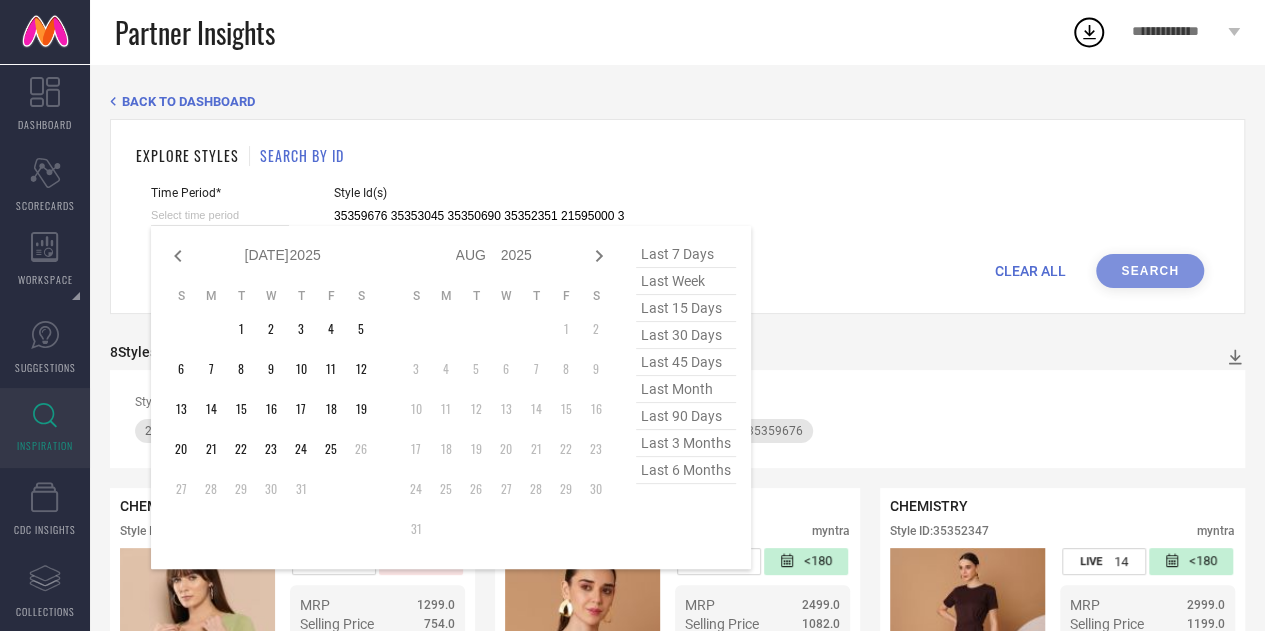 click at bounding box center [220, 215] 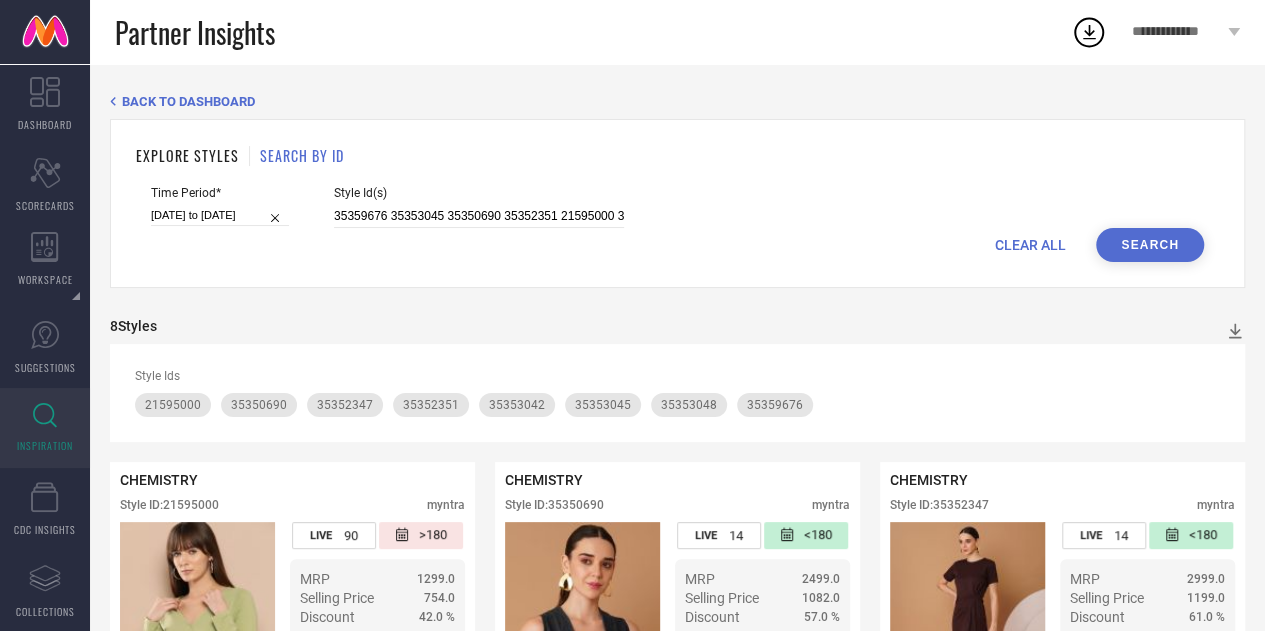 click on "Search" at bounding box center [1150, 245] 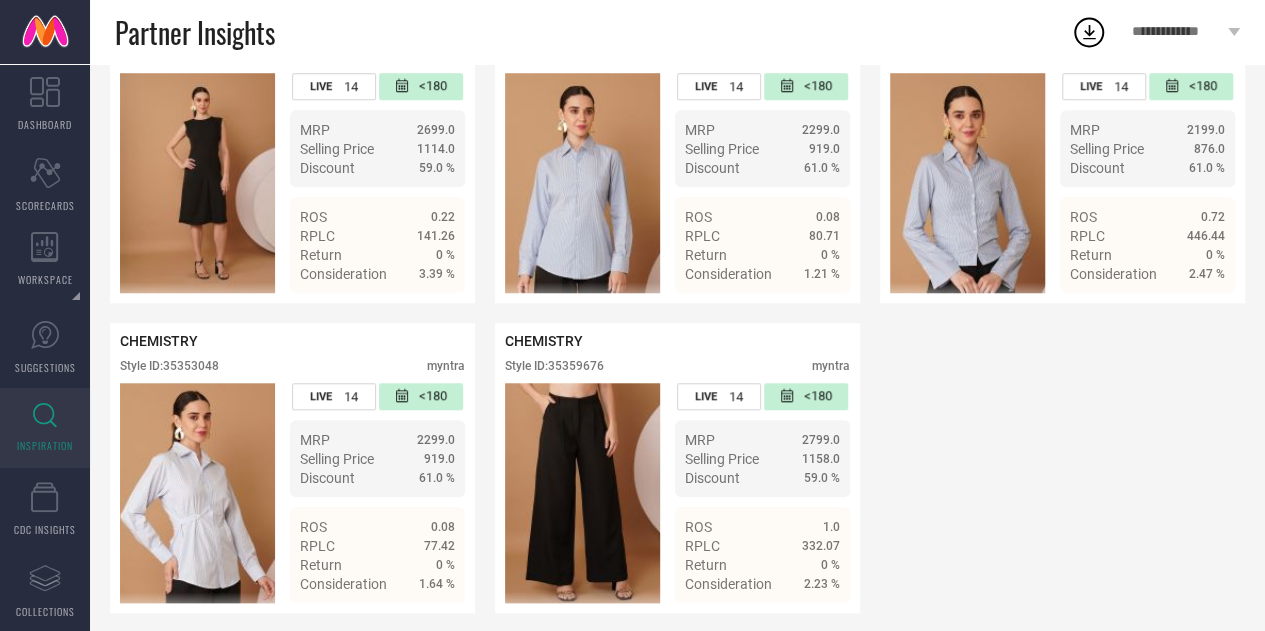 scroll, scrollTop: 758, scrollLeft: 0, axis: vertical 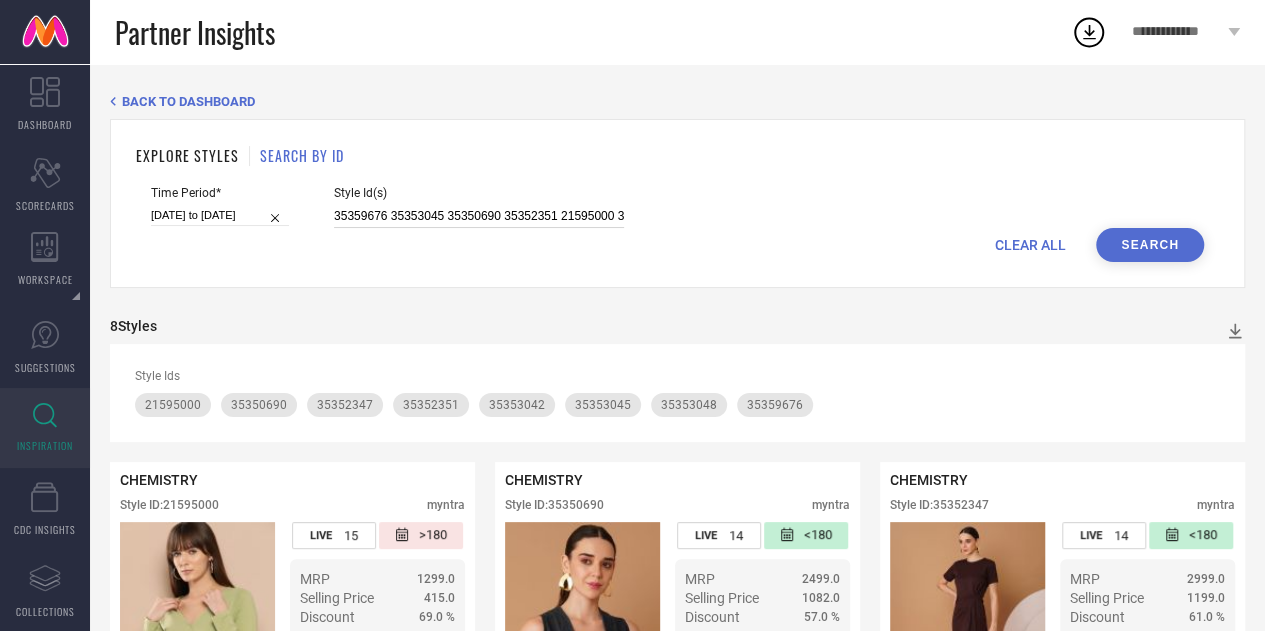 click on "35359676 35353045 35350690 35352351 21595000 35352347 35353048 35353042" at bounding box center [479, 216] 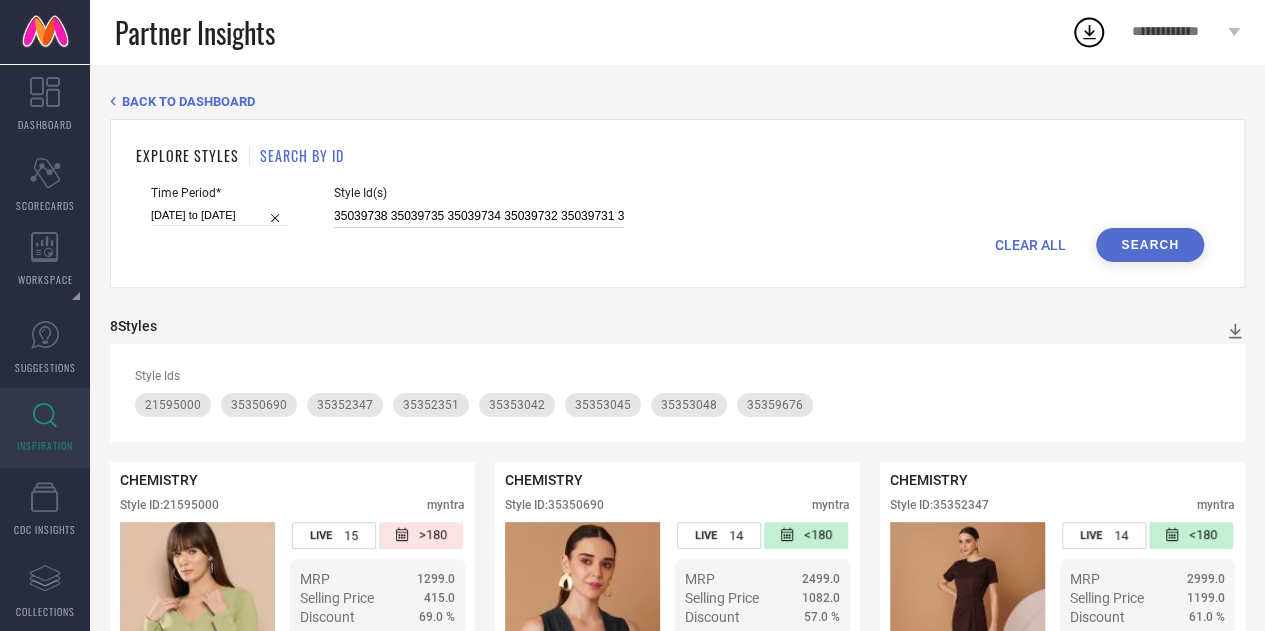scroll, scrollTop: 0, scrollLeft: 841, axis: horizontal 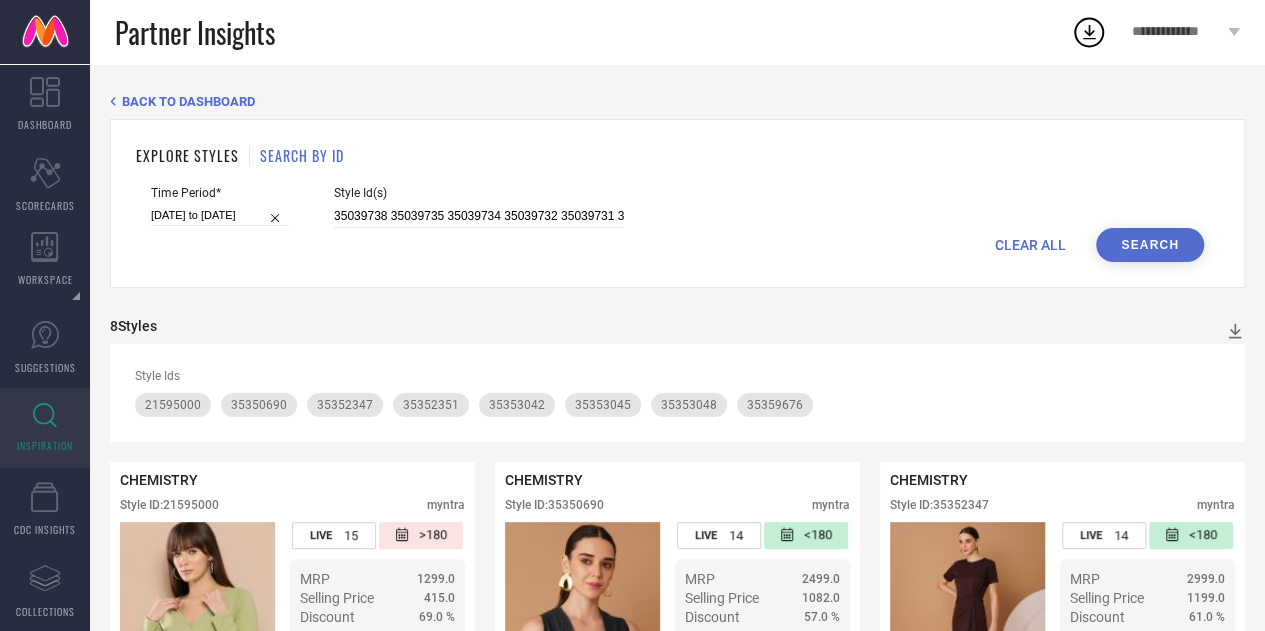 click on "Search" at bounding box center [1150, 245] 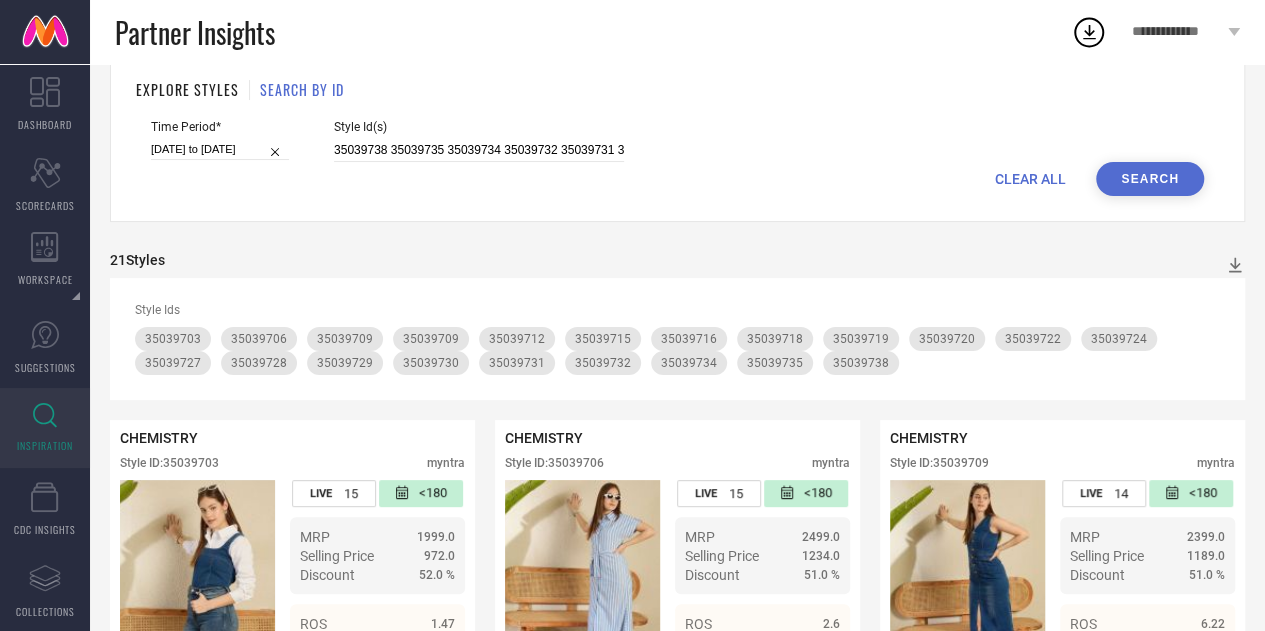scroll, scrollTop: 22, scrollLeft: 0, axis: vertical 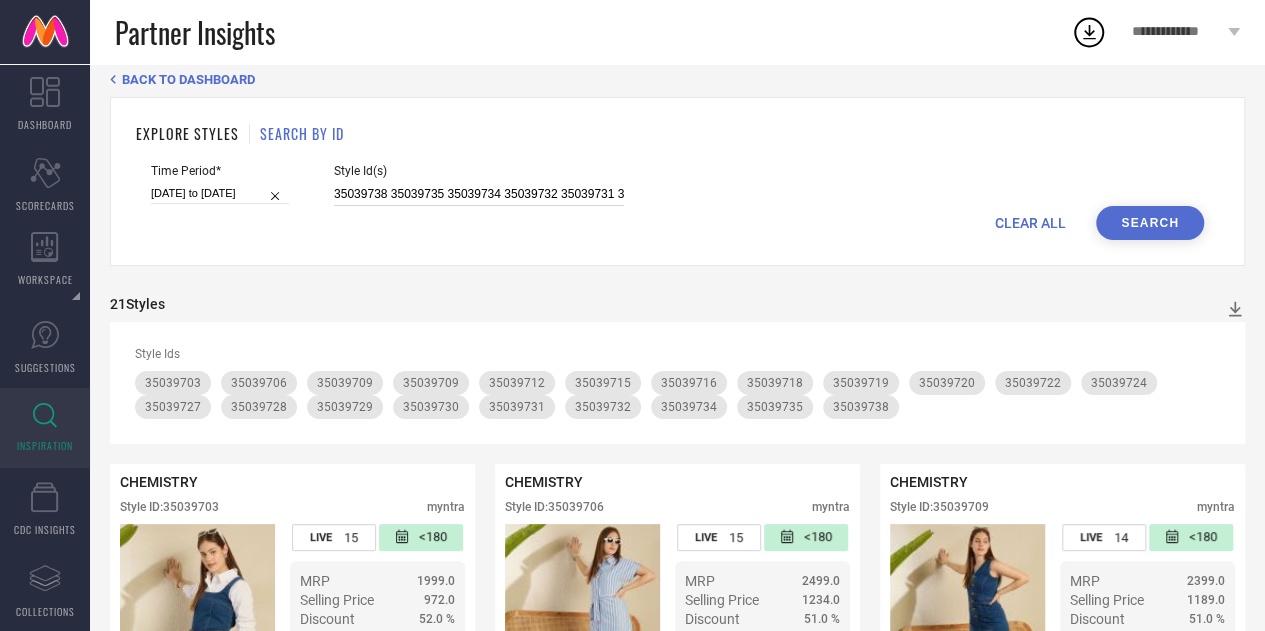 click on "35039738 35039735 35039734 35039732 35039731 35039730 35039729 35039728 35039727 35039724 35039722 35039720 35039719 35039718 35039716 35039715 35039712 35039709 35039706 35039703" at bounding box center [479, 194] 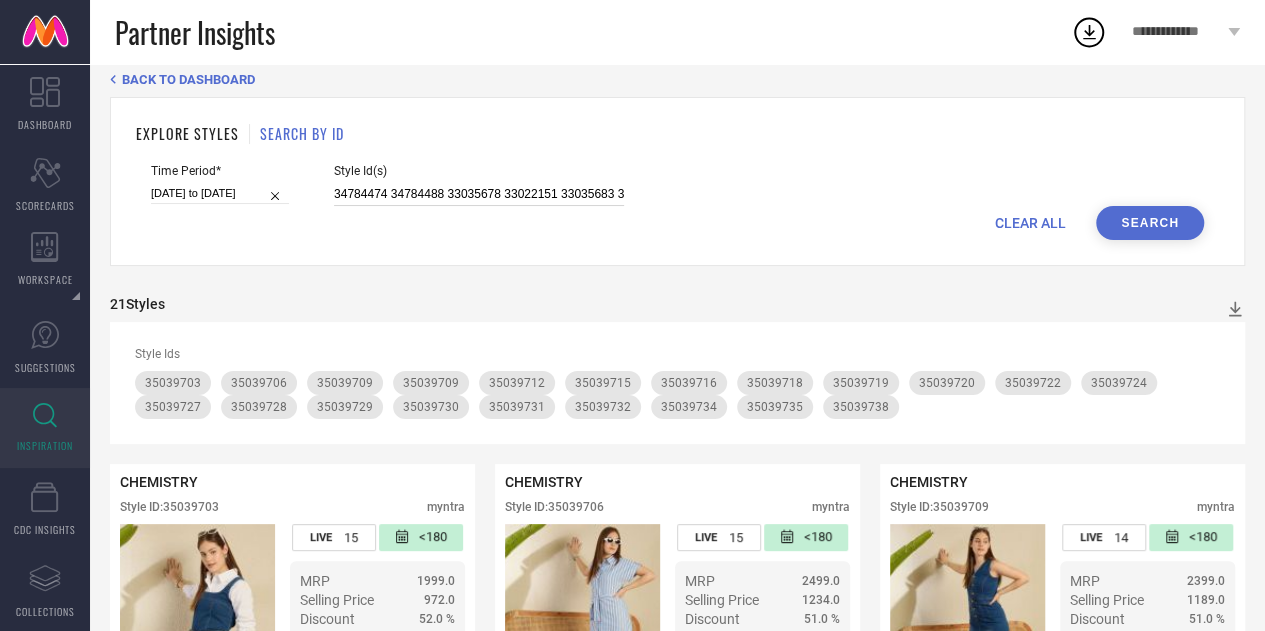 scroll, scrollTop: 0, scrollLeft: 784, axis: horizontal 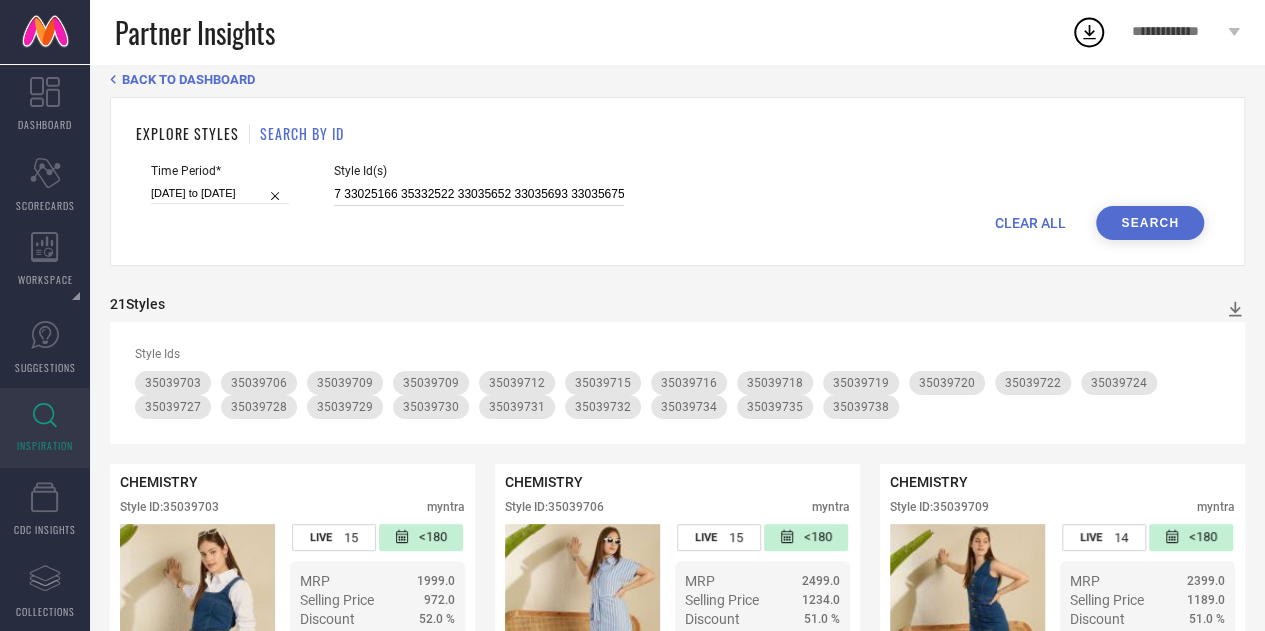 type on "34784474 34784488 33035678 33022151 33035683 33034453 33022093 33025227 33035697 34854628 33035672 33035666 33035680 33034457 33025166 35332522 33035652 33035693 33035675" 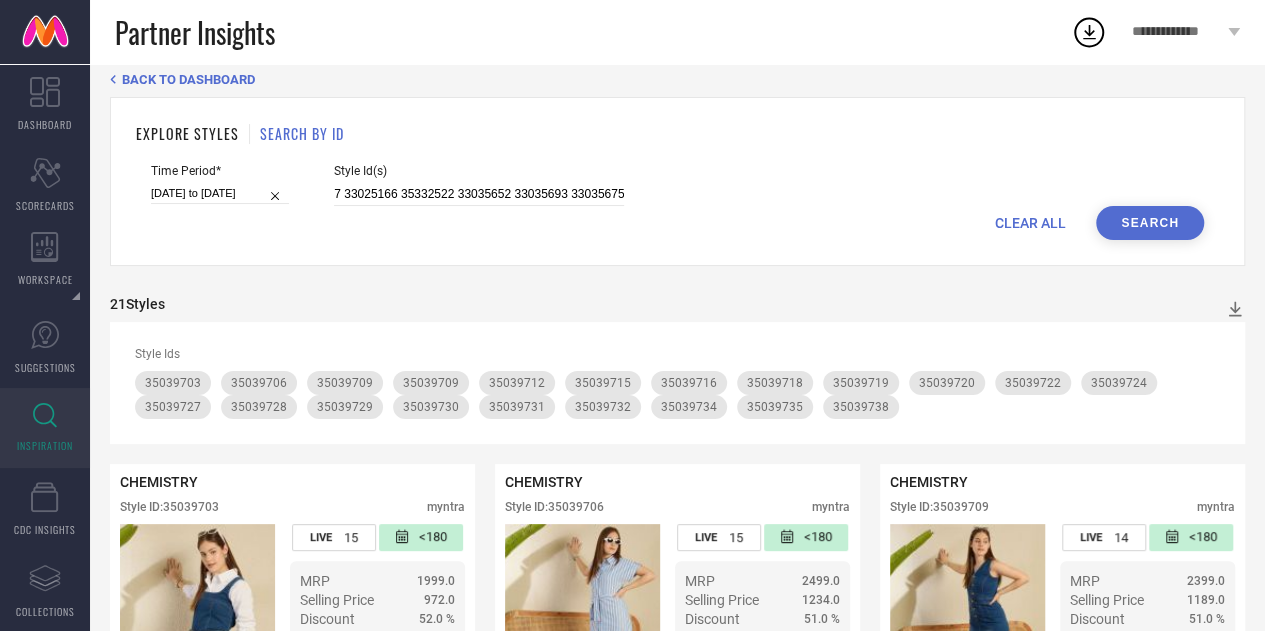 scroll, scrollTop: 0, scrollLeft: 0, axis: both 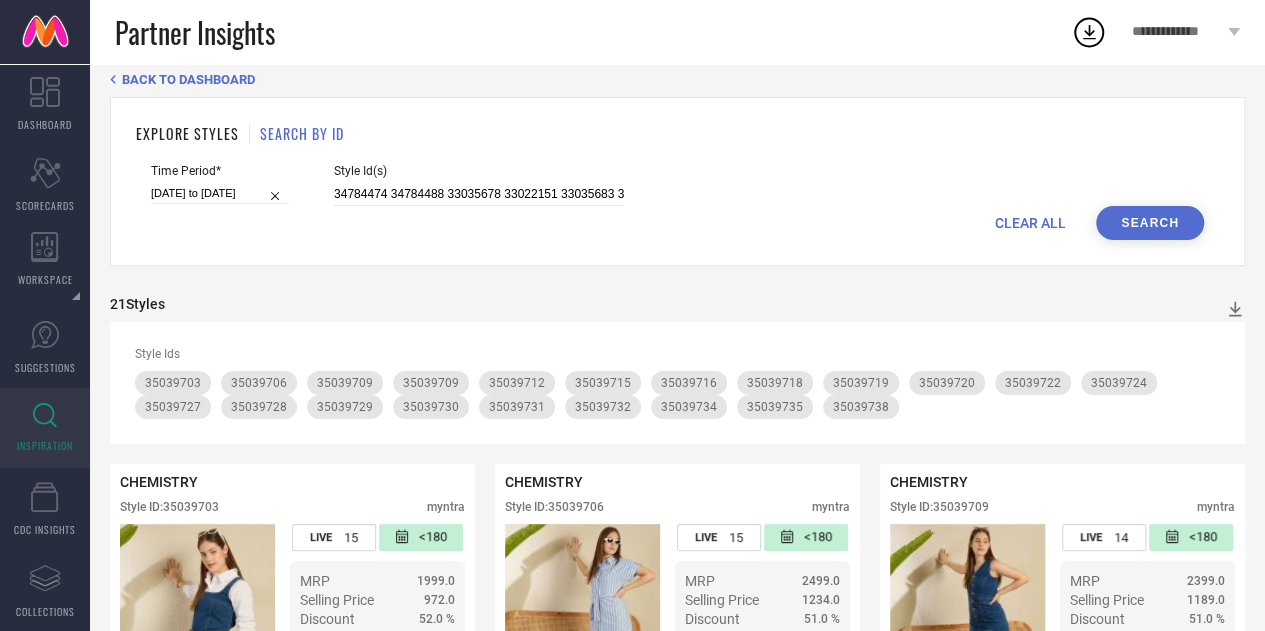 click on "Search" at bounding box center (1150, 223) 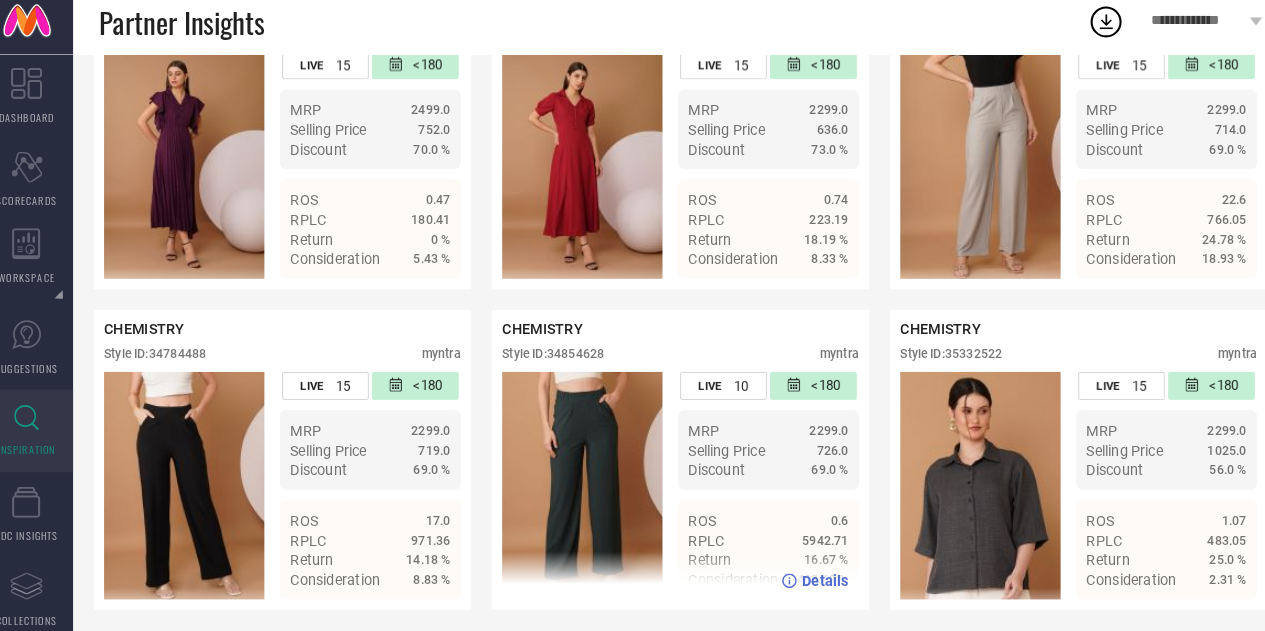 scroll, scrollTop: 2066, scrollLeft: 0, axis: vertical 